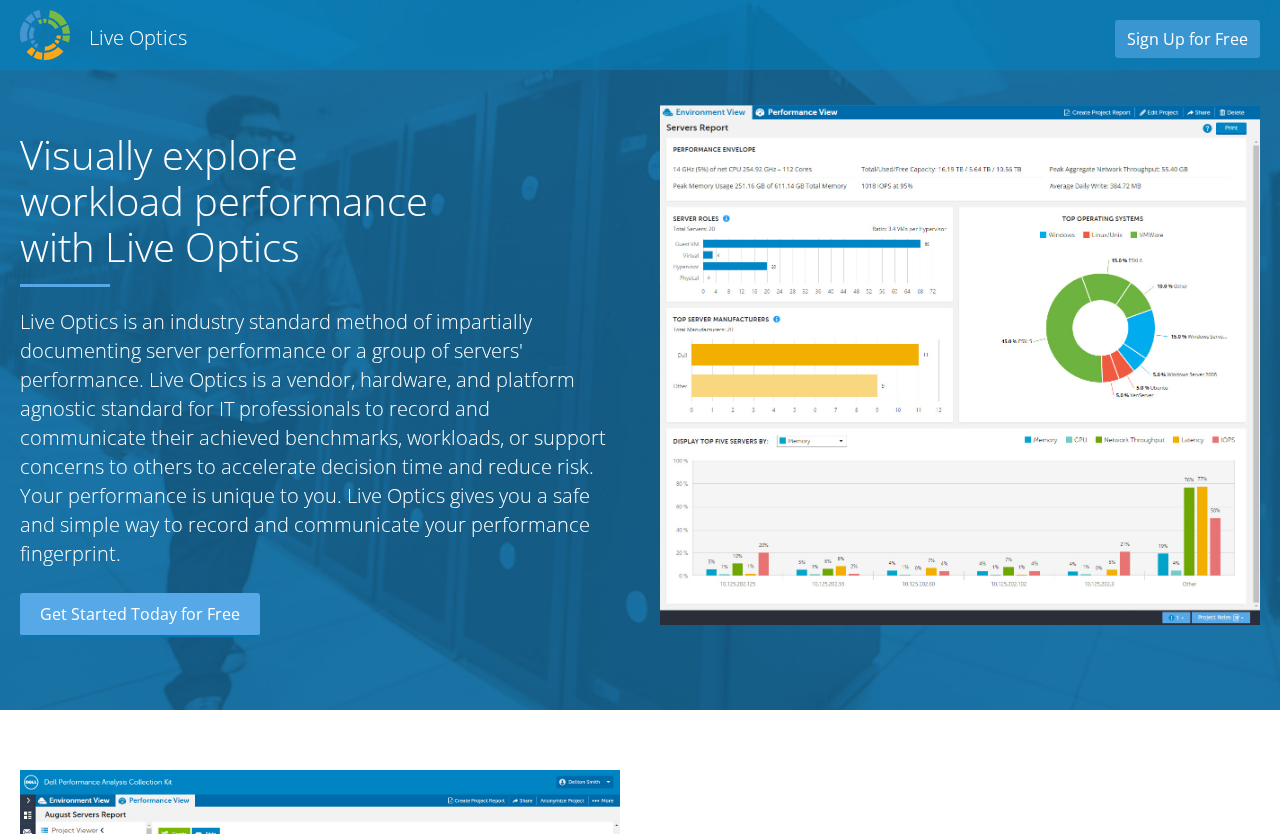 scroll, scrollTop: 0, scrollLeft: 0, axis: both 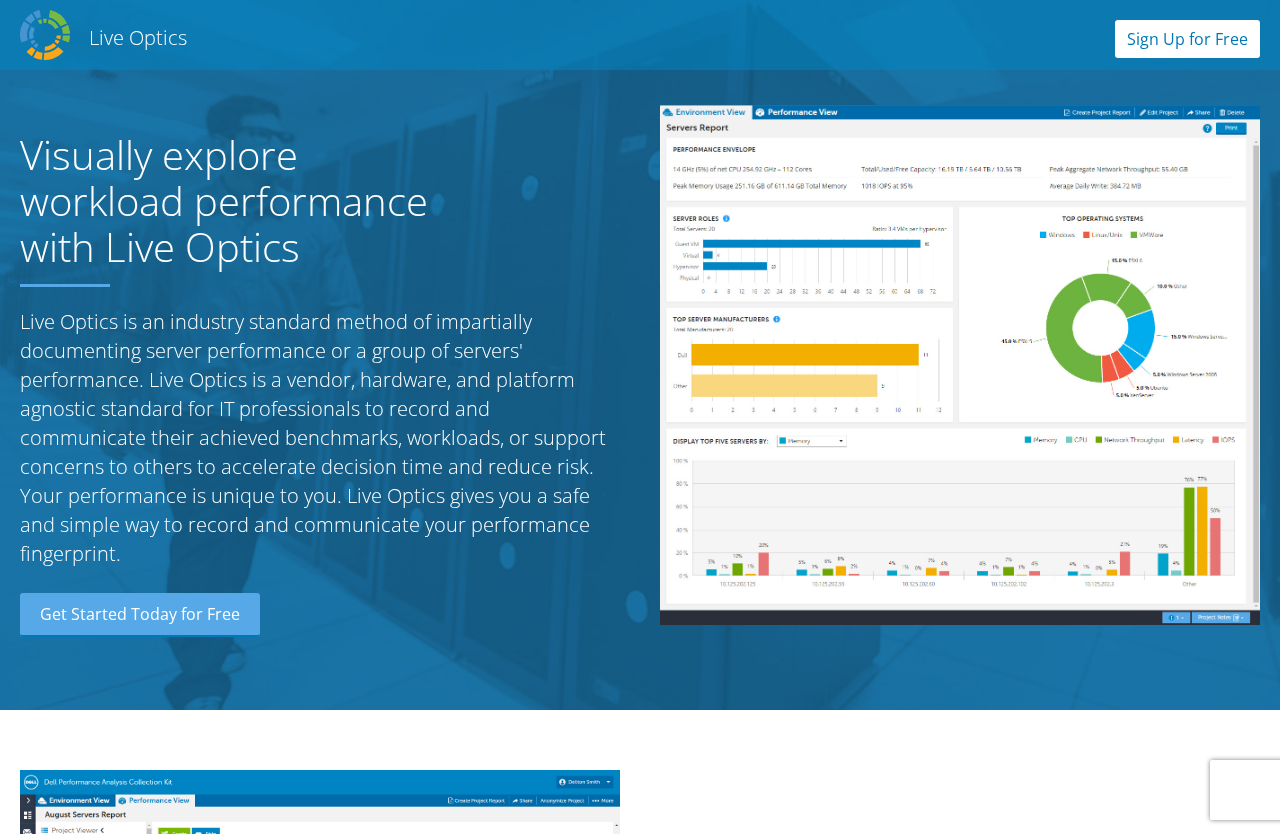 click on "Sign Up for Free" at bounding box center [1187, 39] 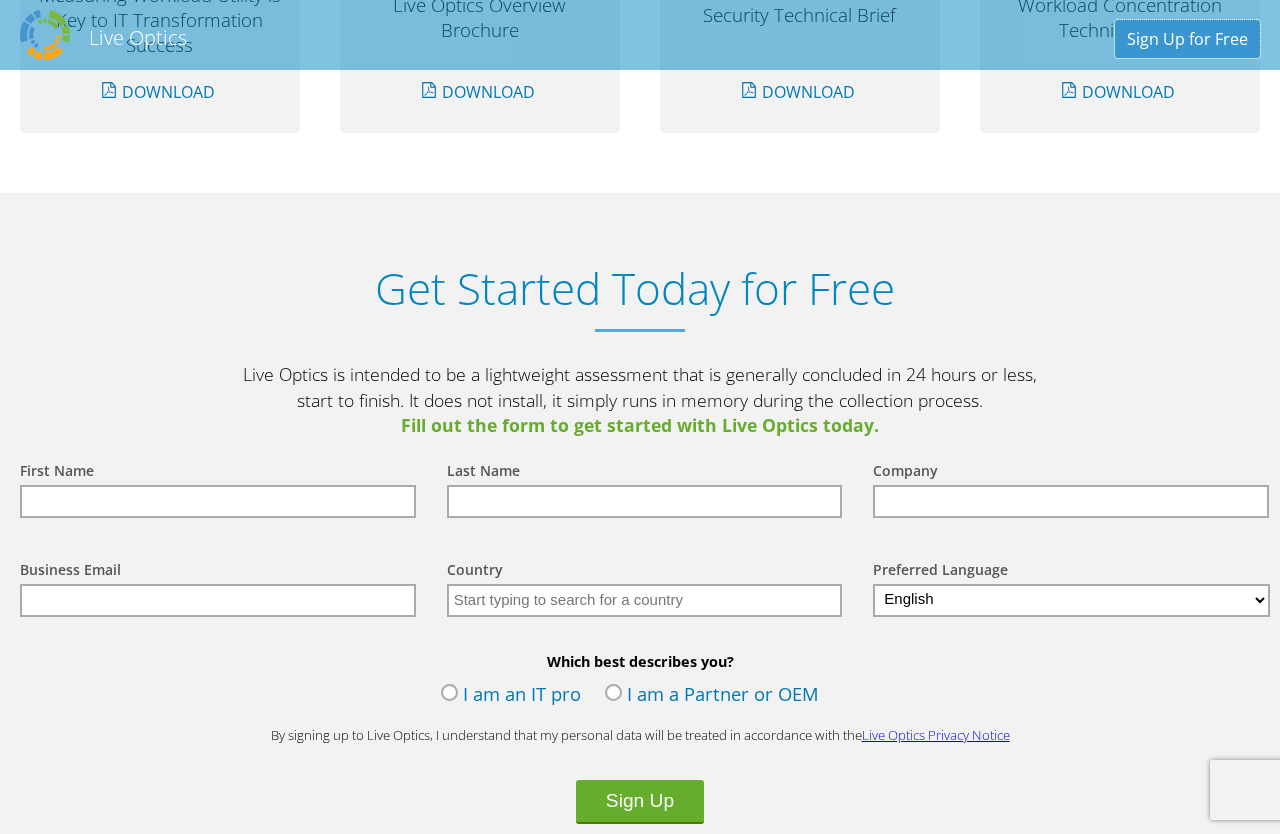 scroll, scrollTop: 2083, scrollLeft: 0, axis: vertical 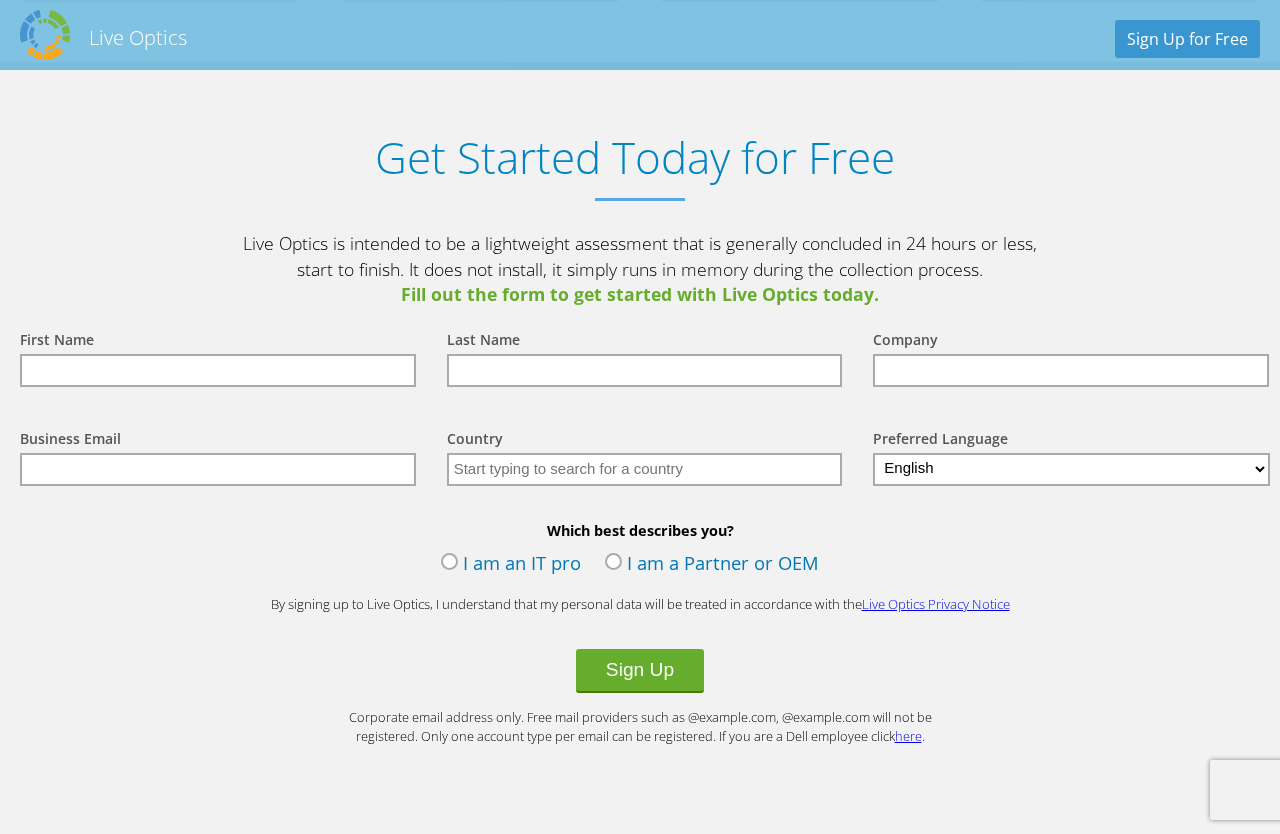 click at bounding box center (218, 370) 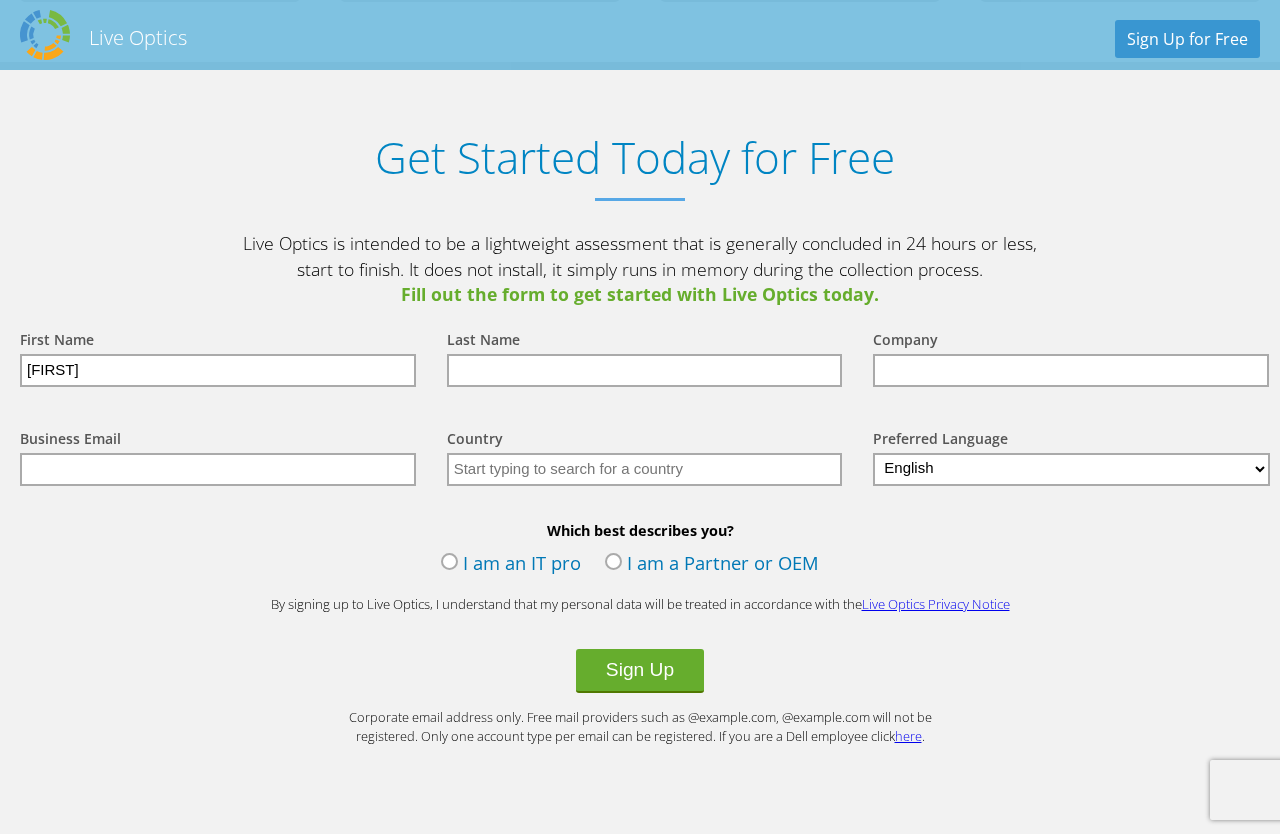 type on "Stratton" 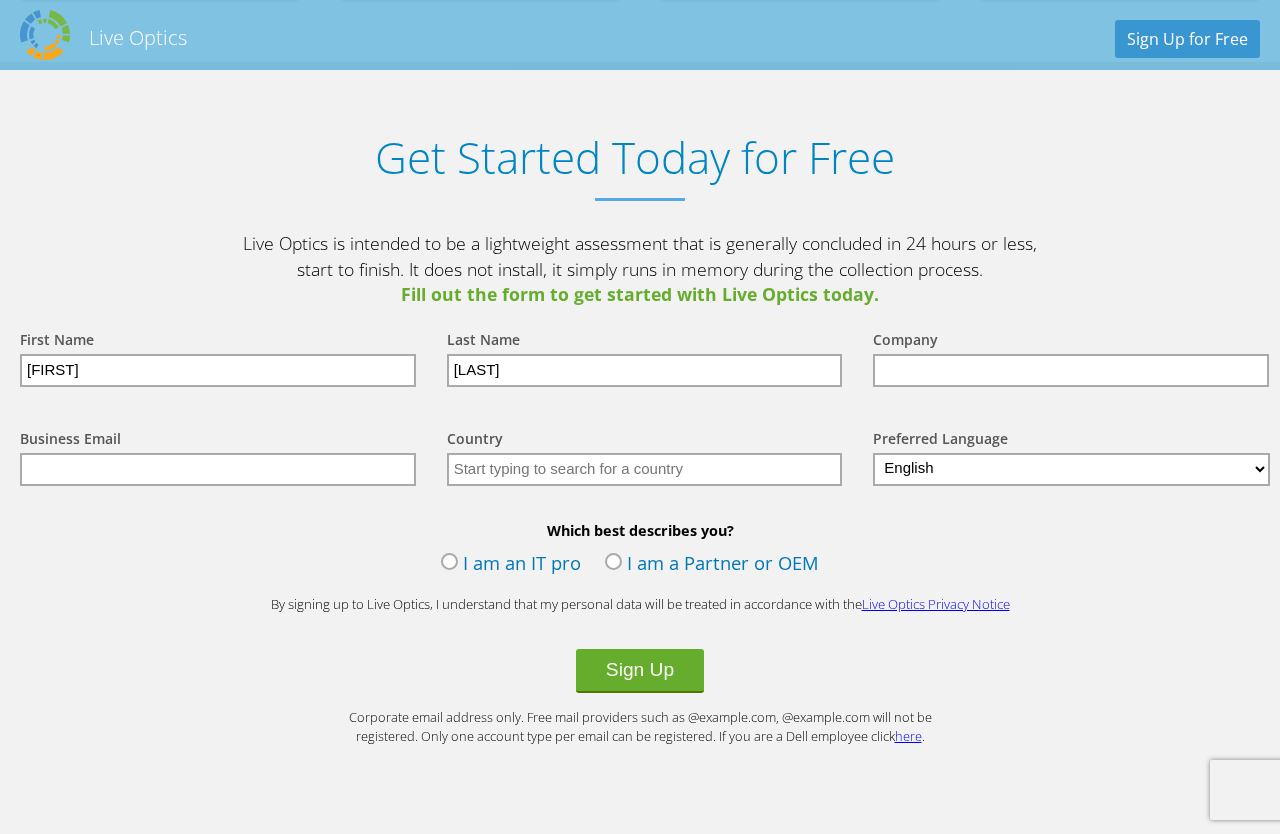 type on "One Technology" 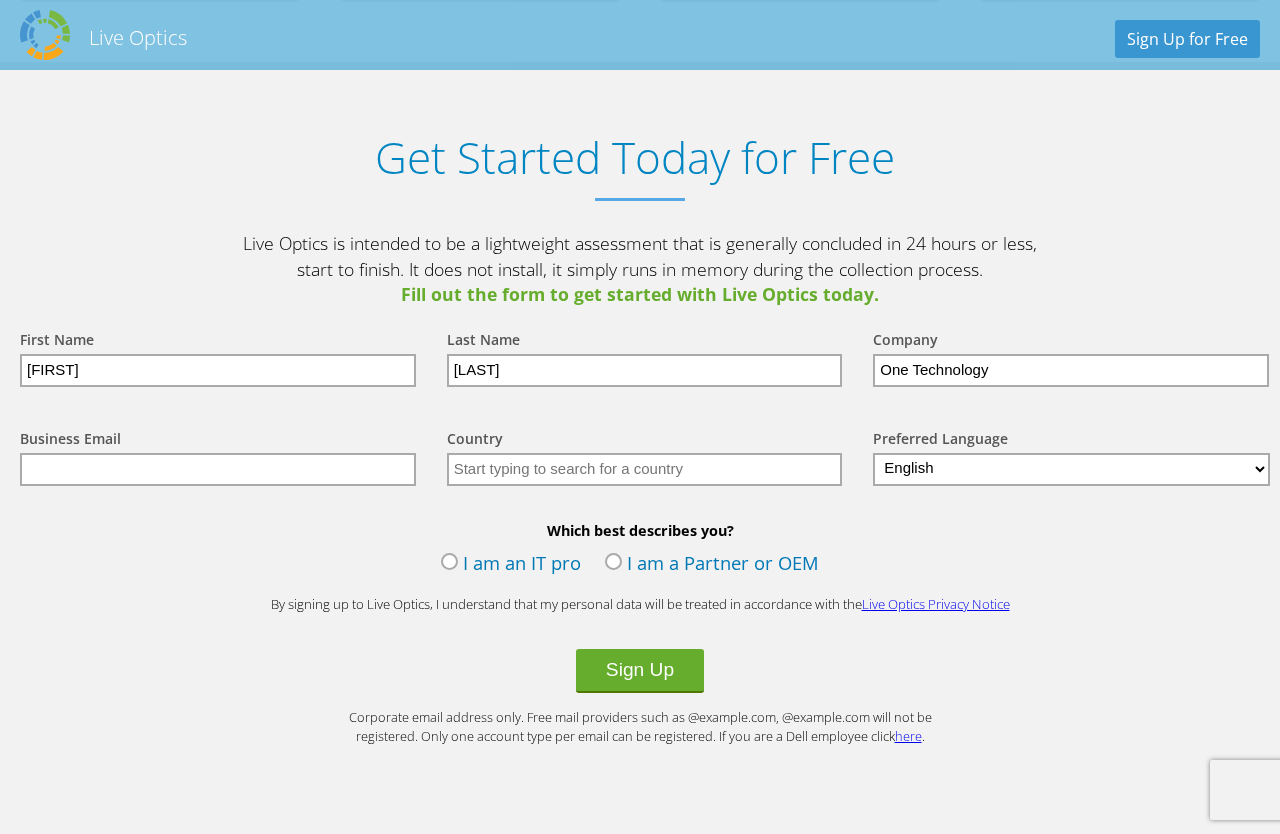 type on "[EMAIL]" 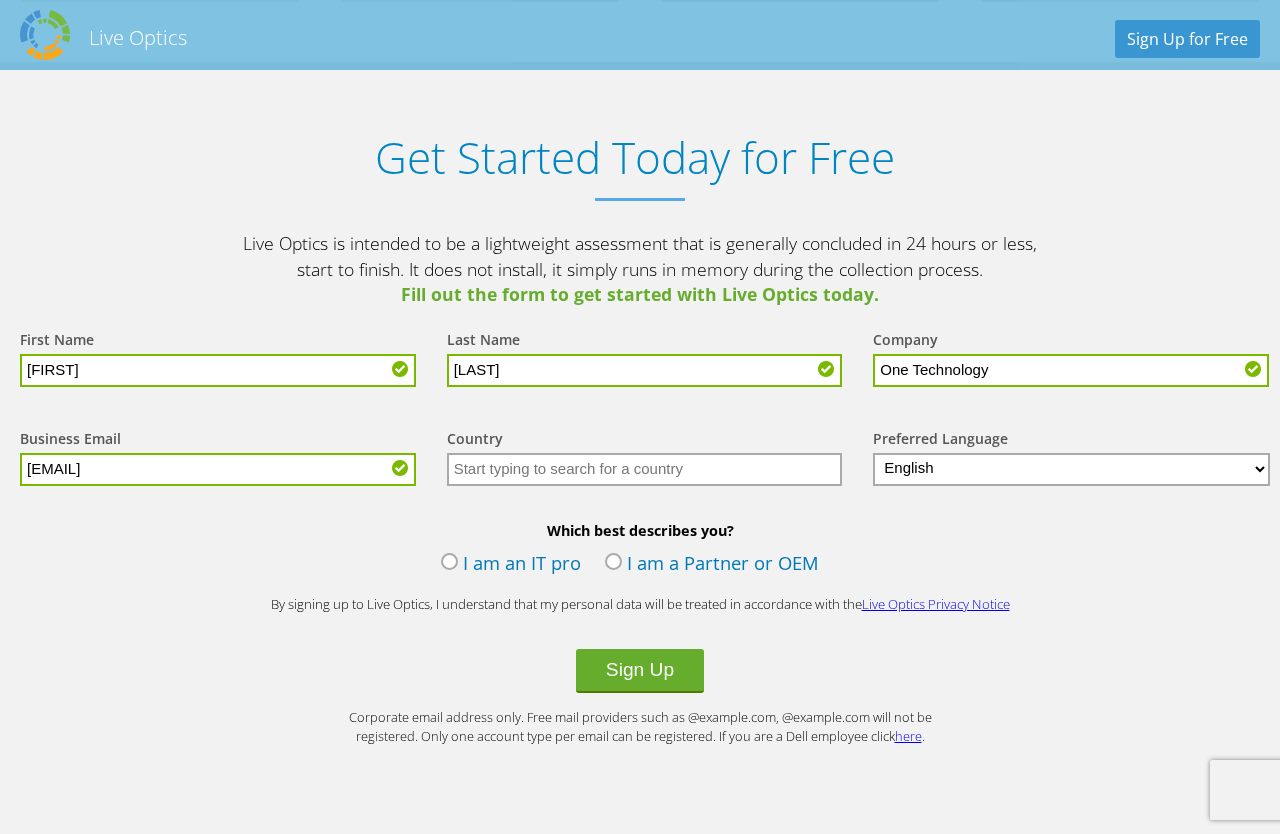 click at bounding box center (645, 469) 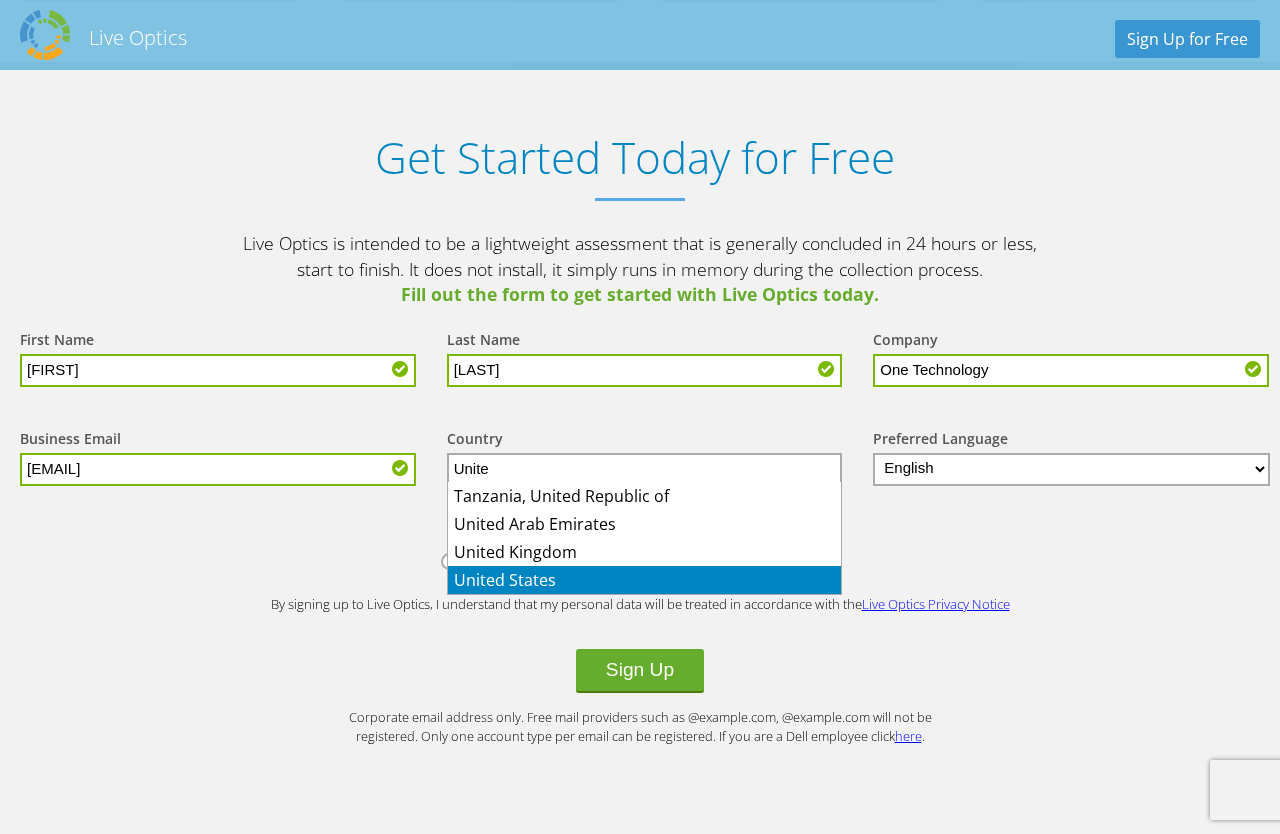 click on "United States" at bounding box center (644, 580) 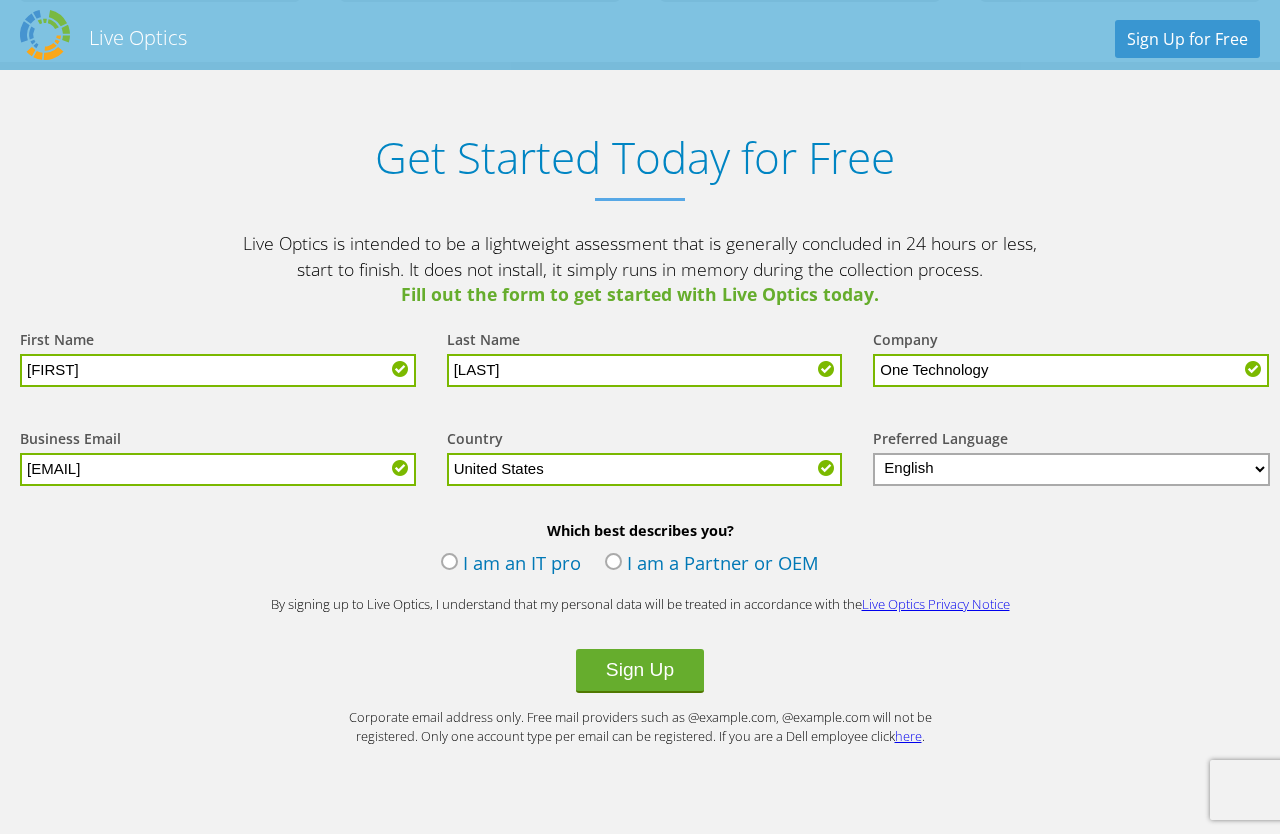 type on "United States" 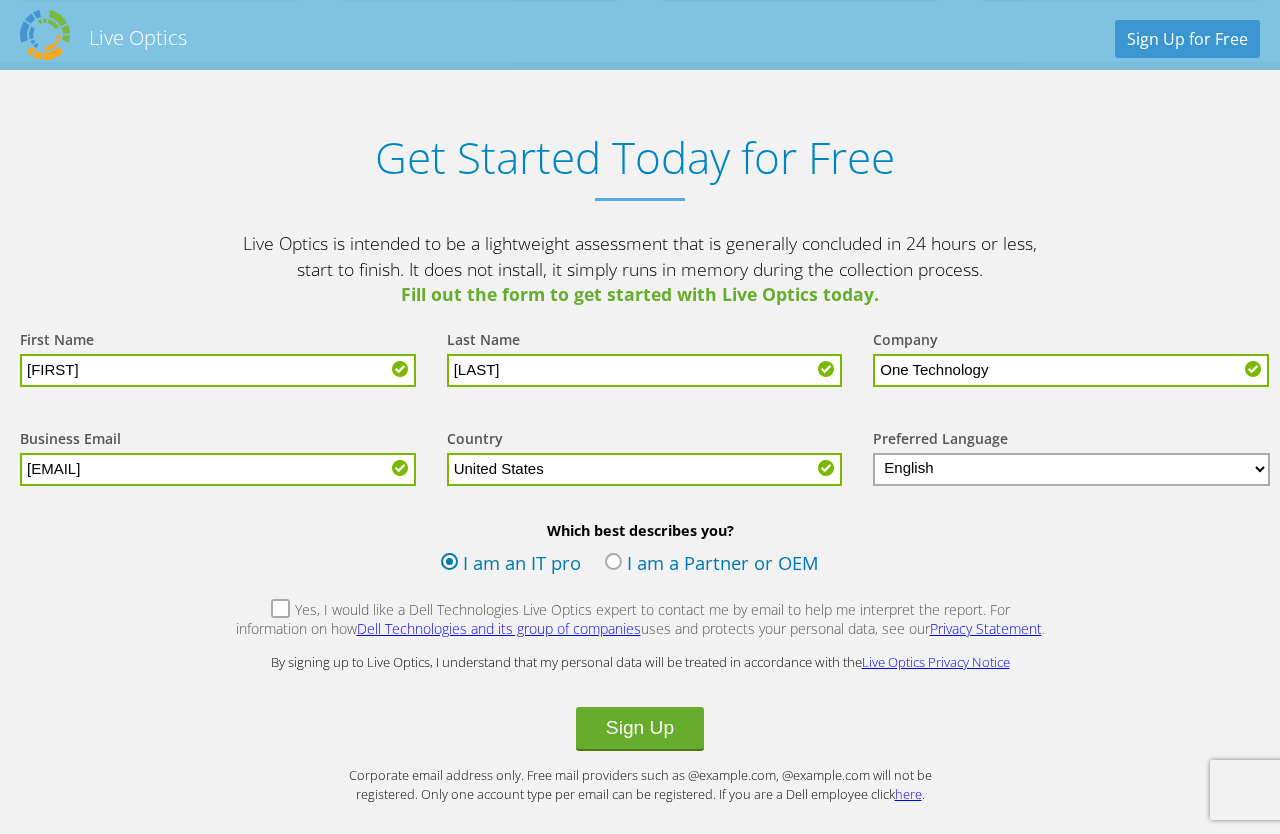 click on "Which best describes you?
I am an IT pro
I am a Partner or OEM" at bounding box center [640, 553] 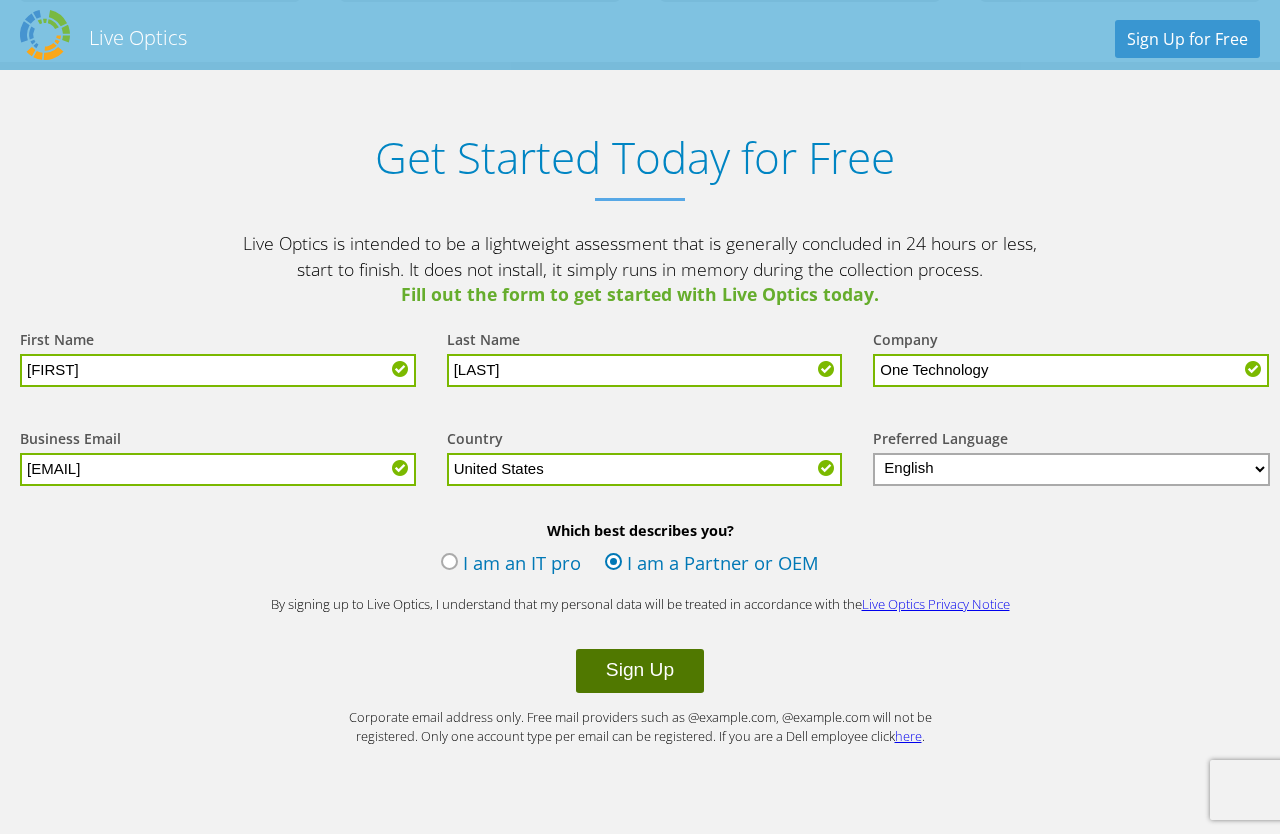 click on "Sign Up" at bounding box center [640, 671] 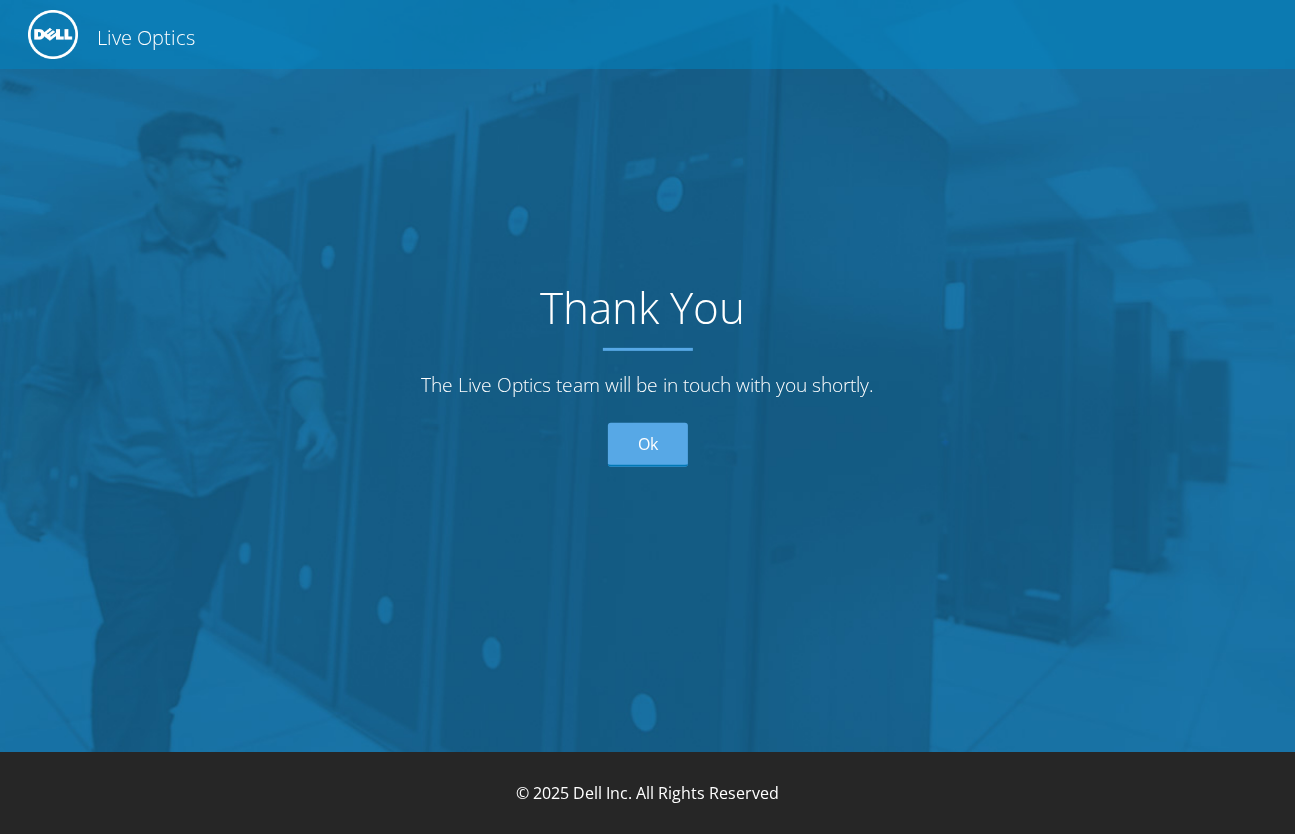 scroll, scrollTop: 0, scrollLeft: 0, axis: both 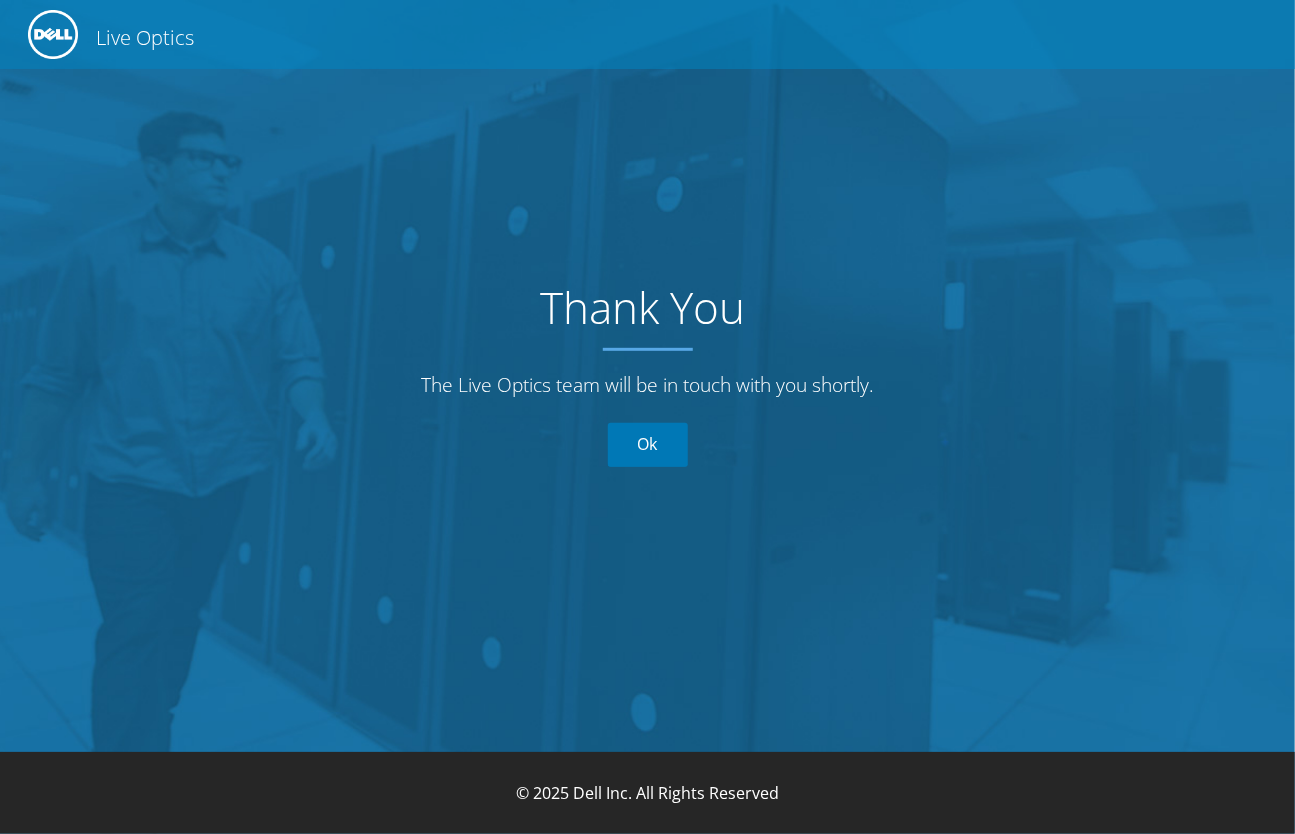 click on "Ok" at bounding box center (648, 445) 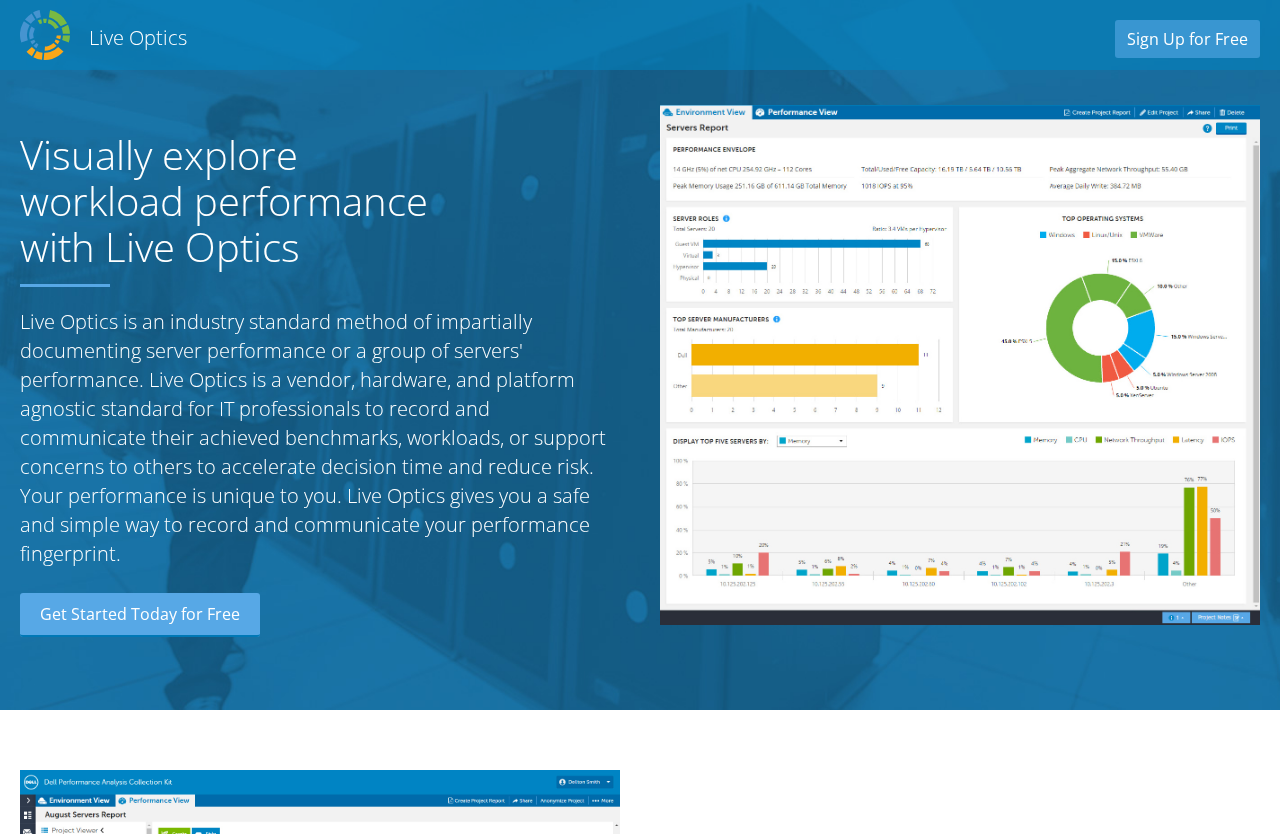 scroll, scrollTop: 0, scrollLeft: 0, axis: both 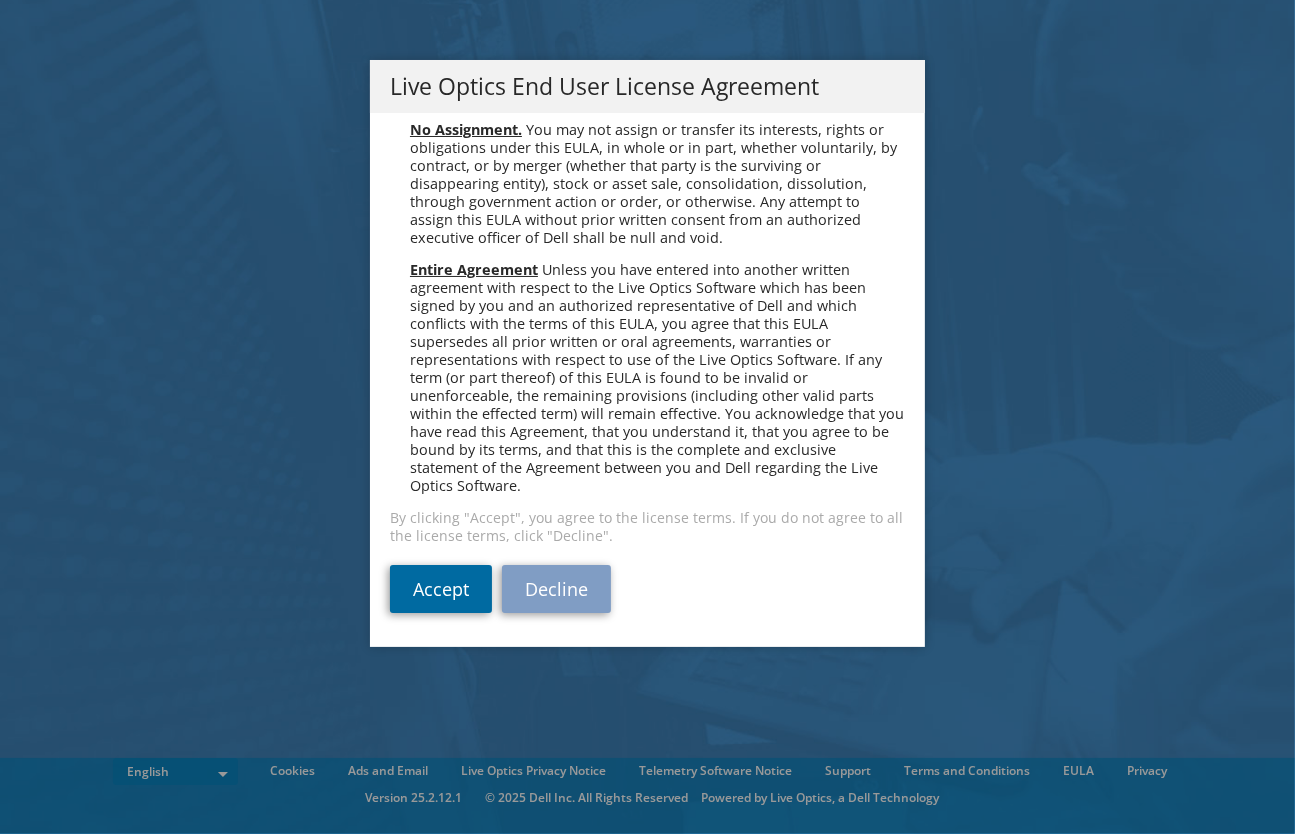 click on "Accept" at bounding box center (441, 589) 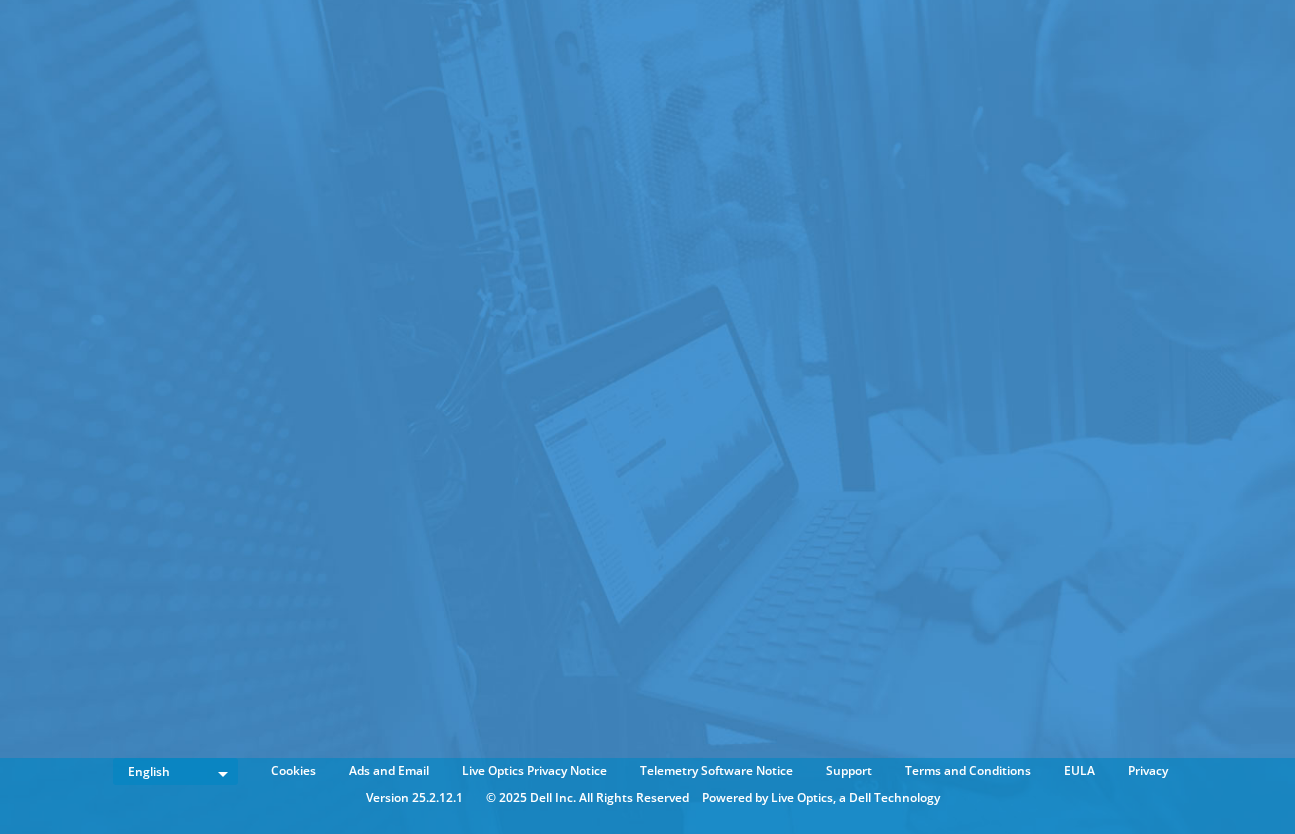 scroll, scrollTop: 0, scrollLeft: 0, axis: both 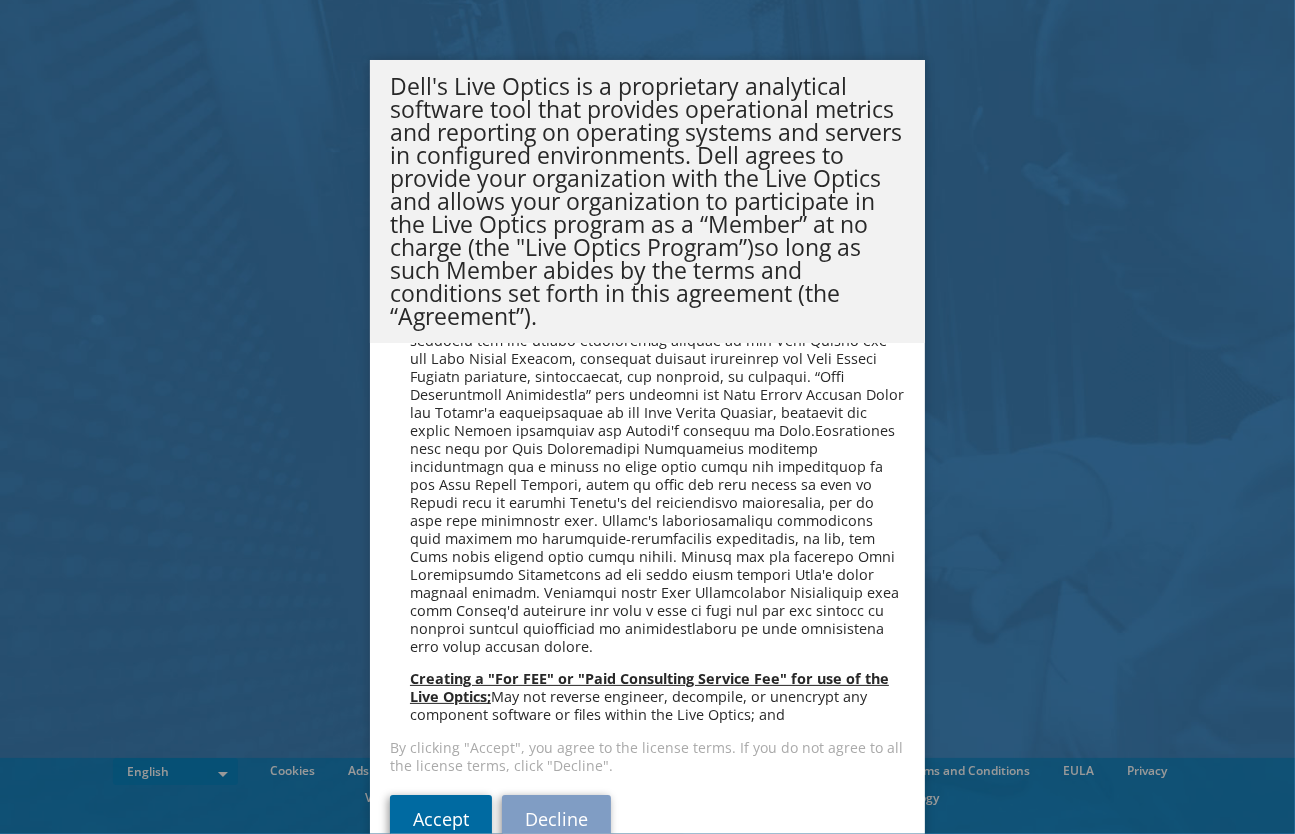click on "Accept" at bounding box center (441, 819) 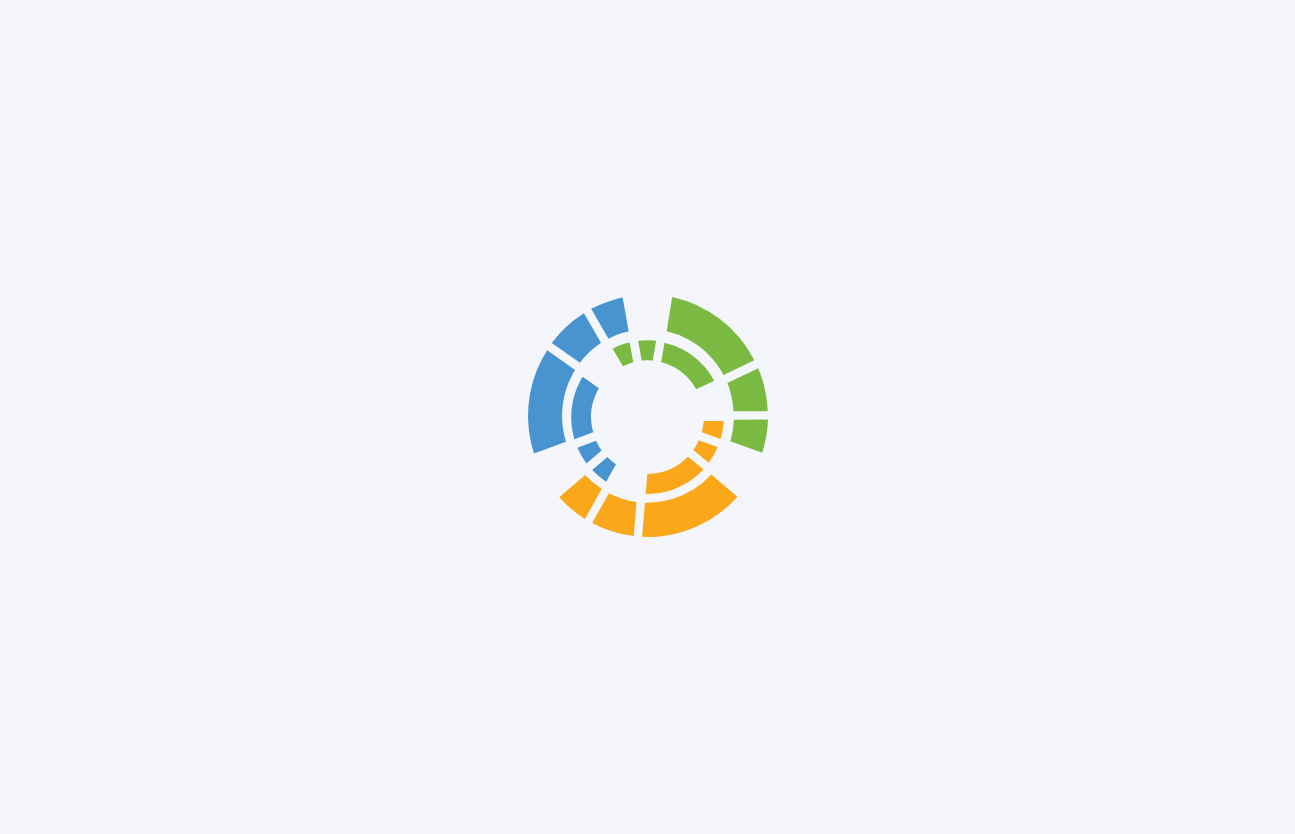 scroll, scrollTop: 0, scrollLeft: 0, axis: both 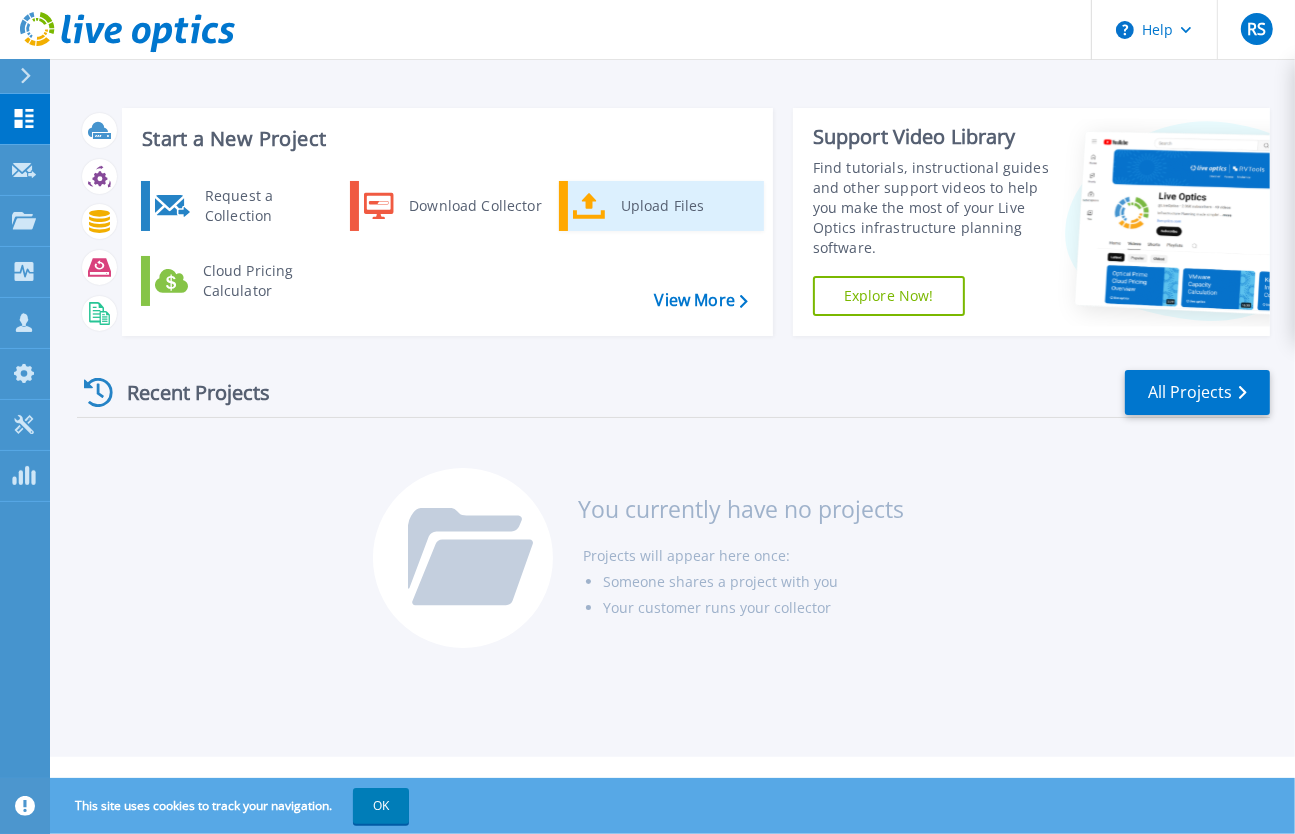 click on "Upload Files" at bounding box center [661, 206] 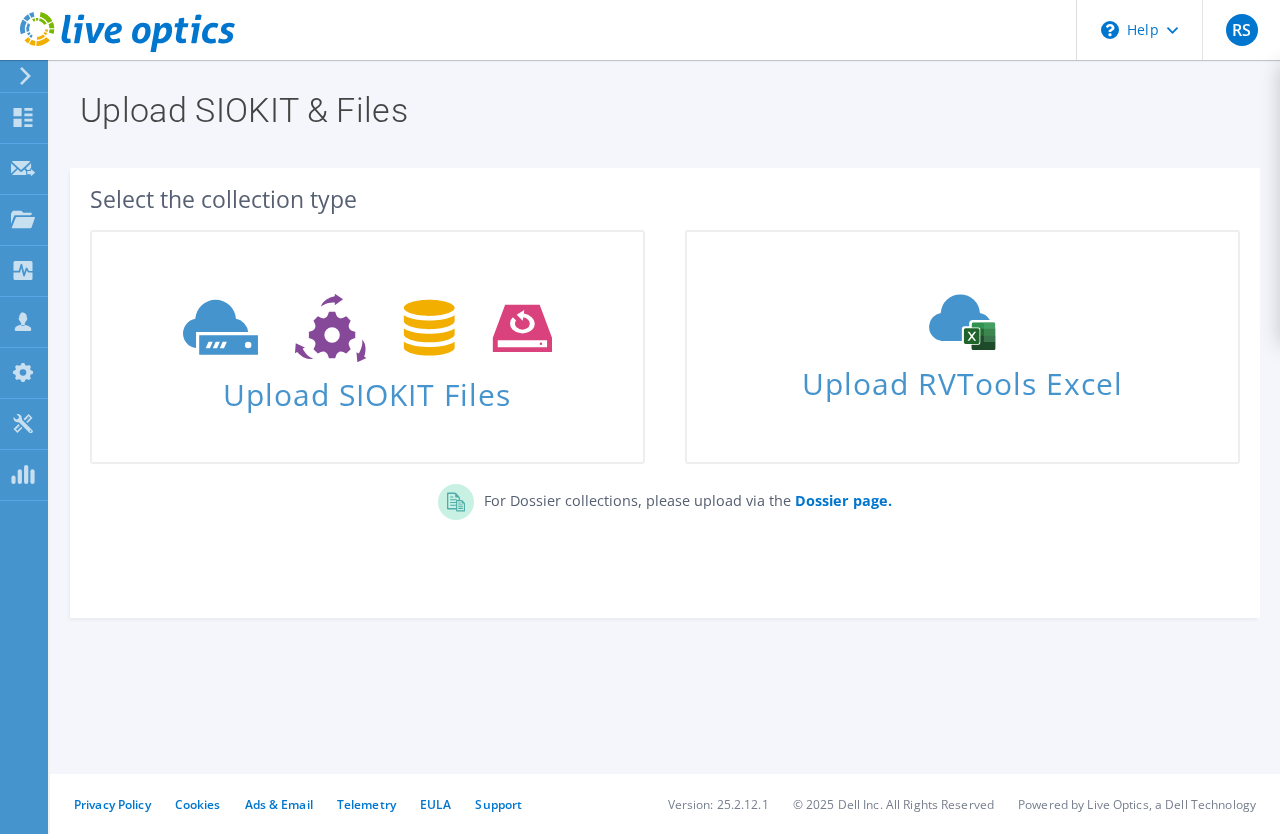 scroll, scrollTop: 0, scrollLeft: 0, axis: both 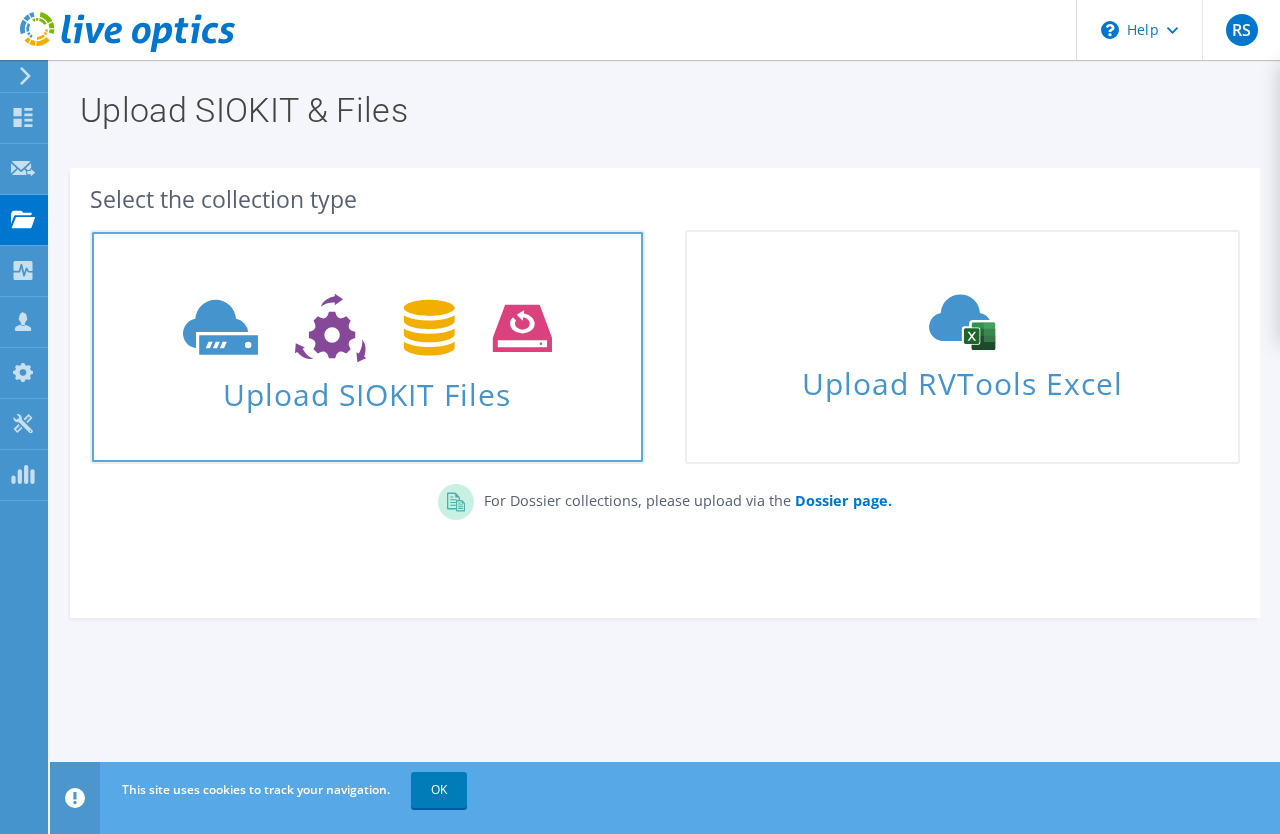 click on "Upload SIOKIT Files" at bounding box center [367, 388] 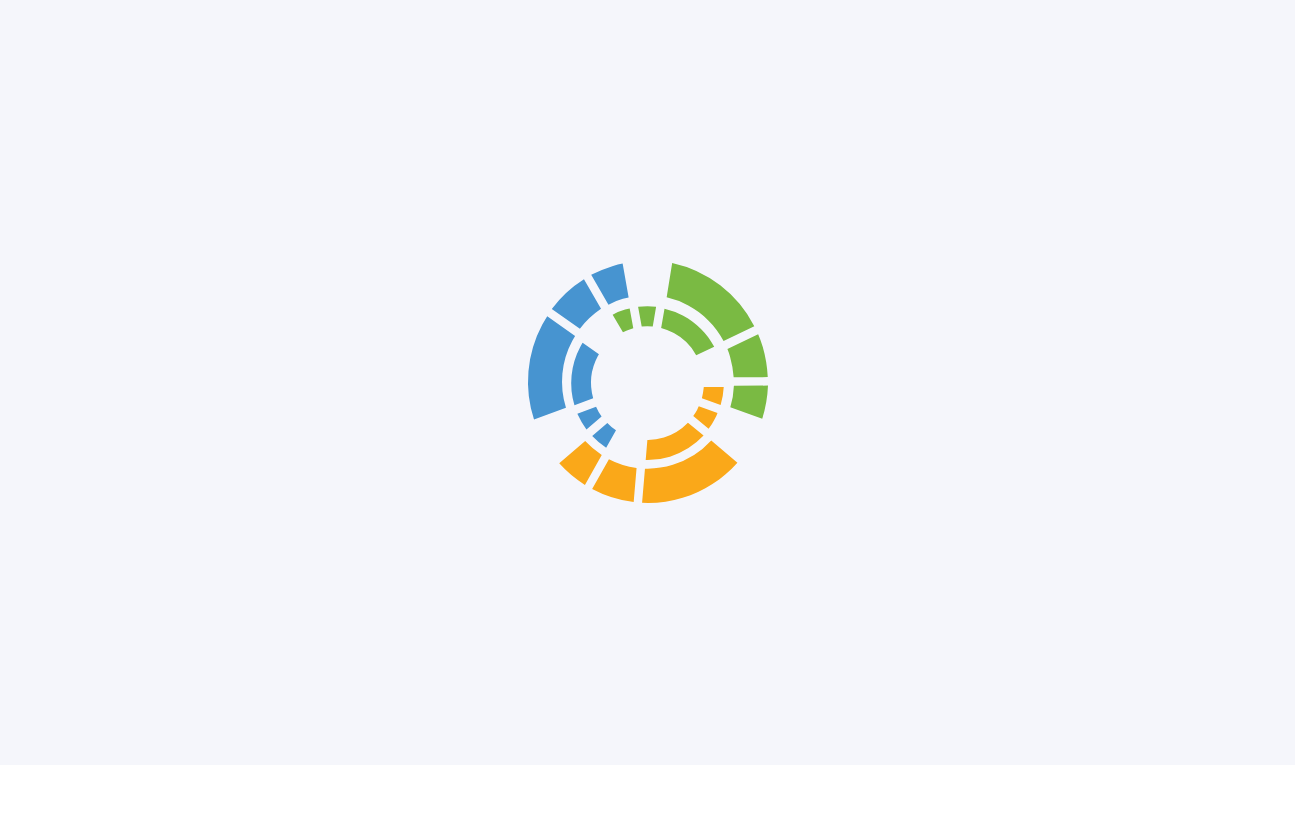 scroll, scrollTop: 0, scrollLeft: 0, axis: both 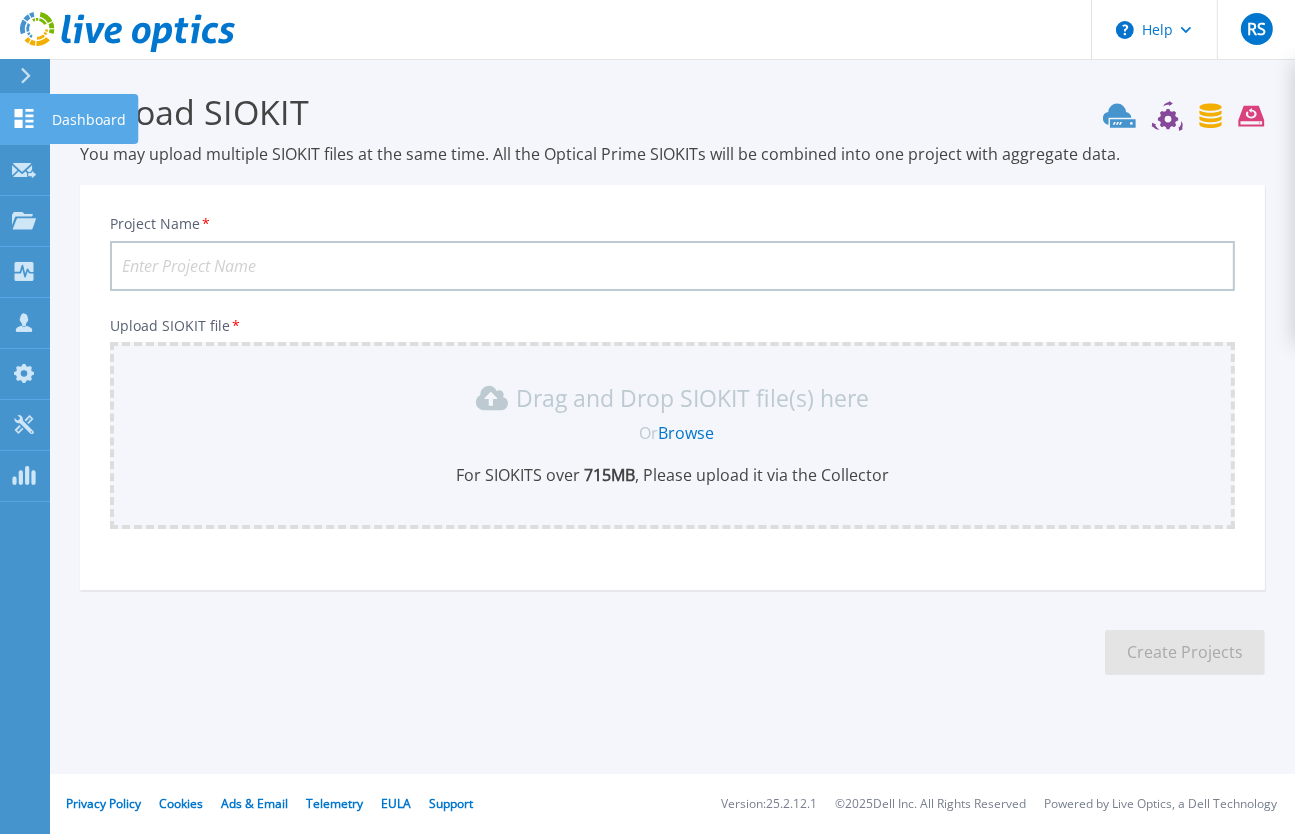 click on "Dashboard Dashboard" at bounding box center (25, 119) 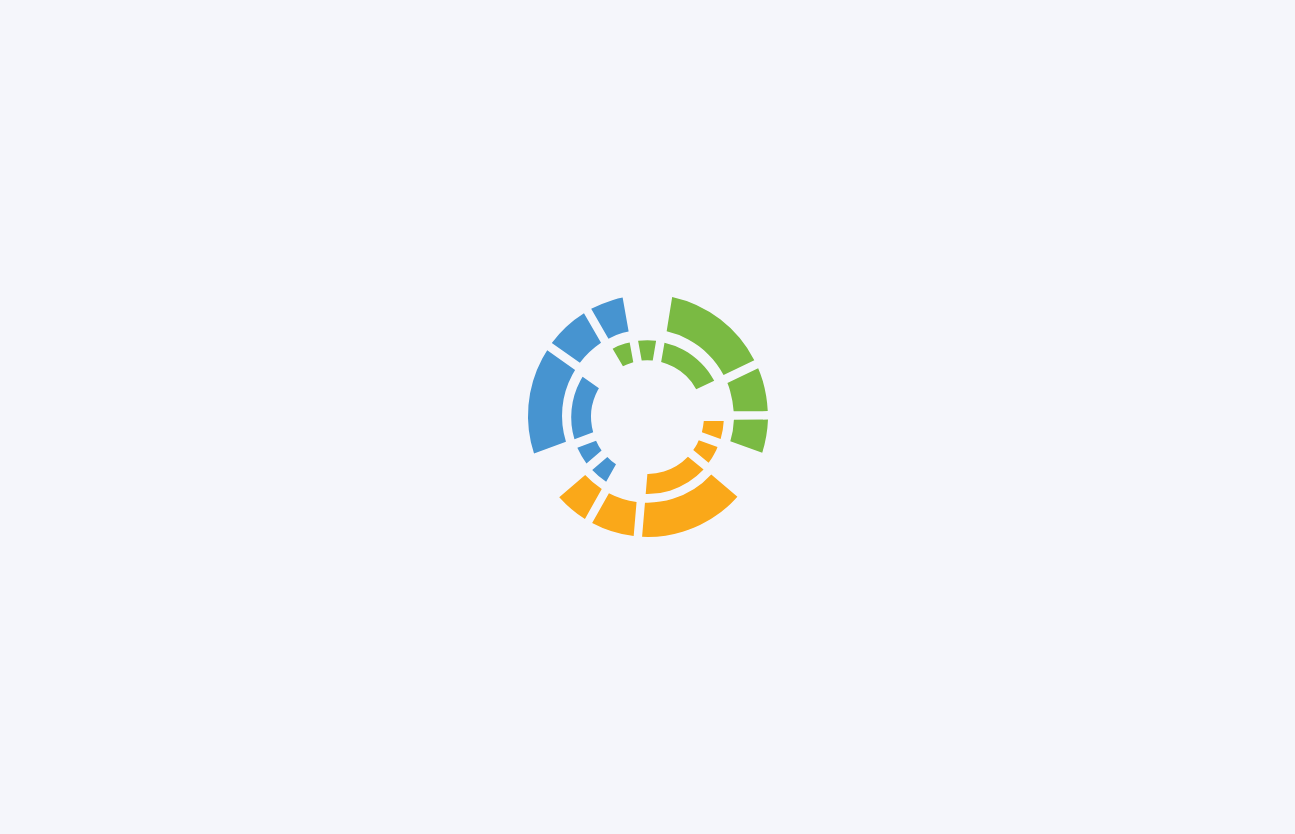 scroll, scrollTop: 0, scrollLeft: 0, axis: both 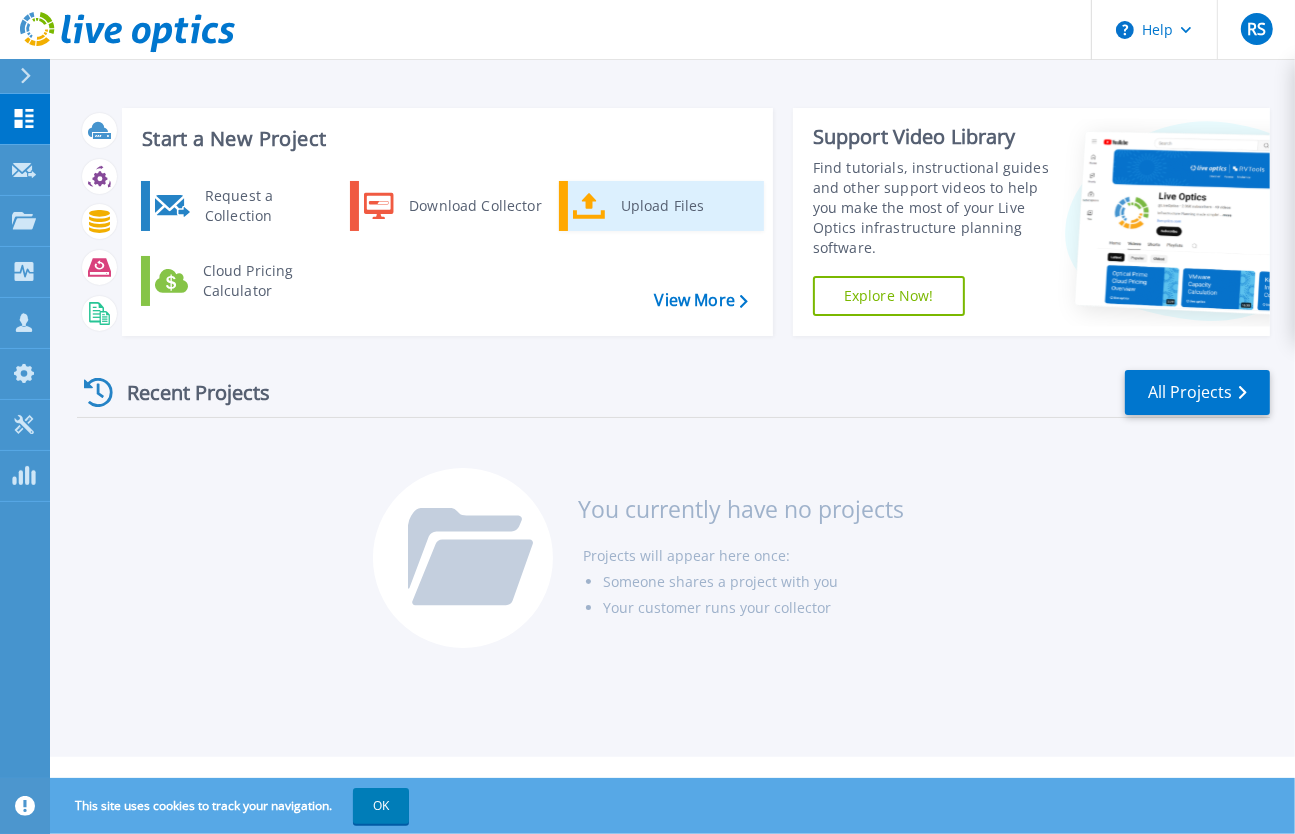 click on "Upload Files" at bounding box center (685, 206) 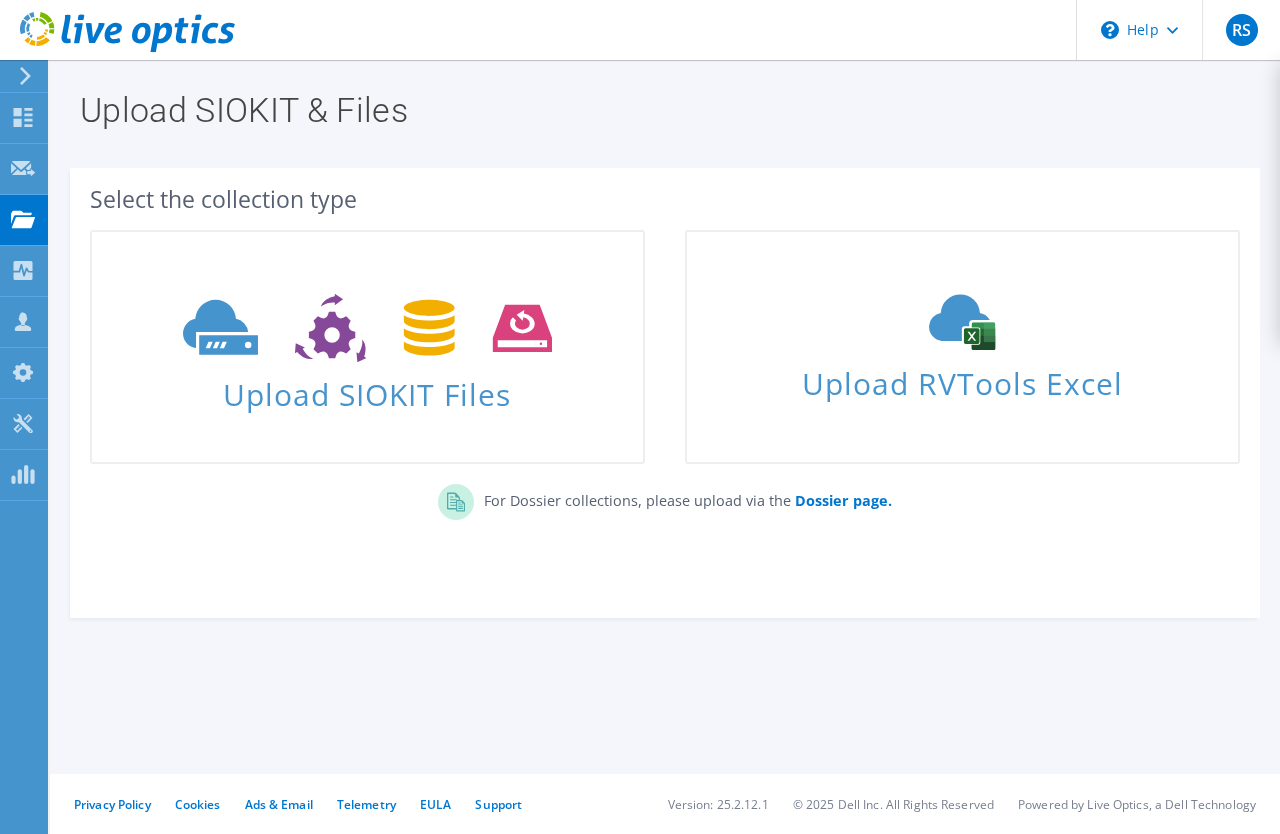 scroll, scrollTop: 0, scrollLeft: 0, axis: both 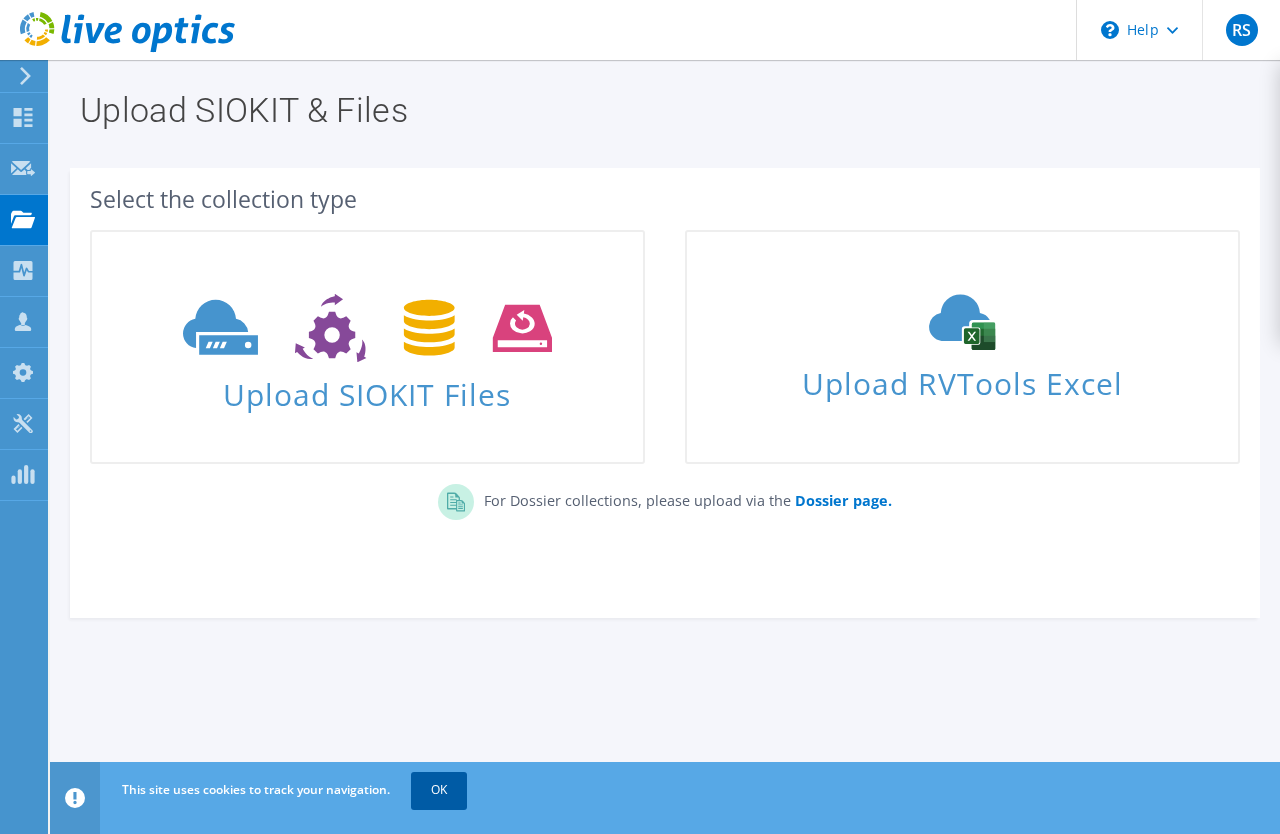 click on "OK" at bounding box center (439, 790) 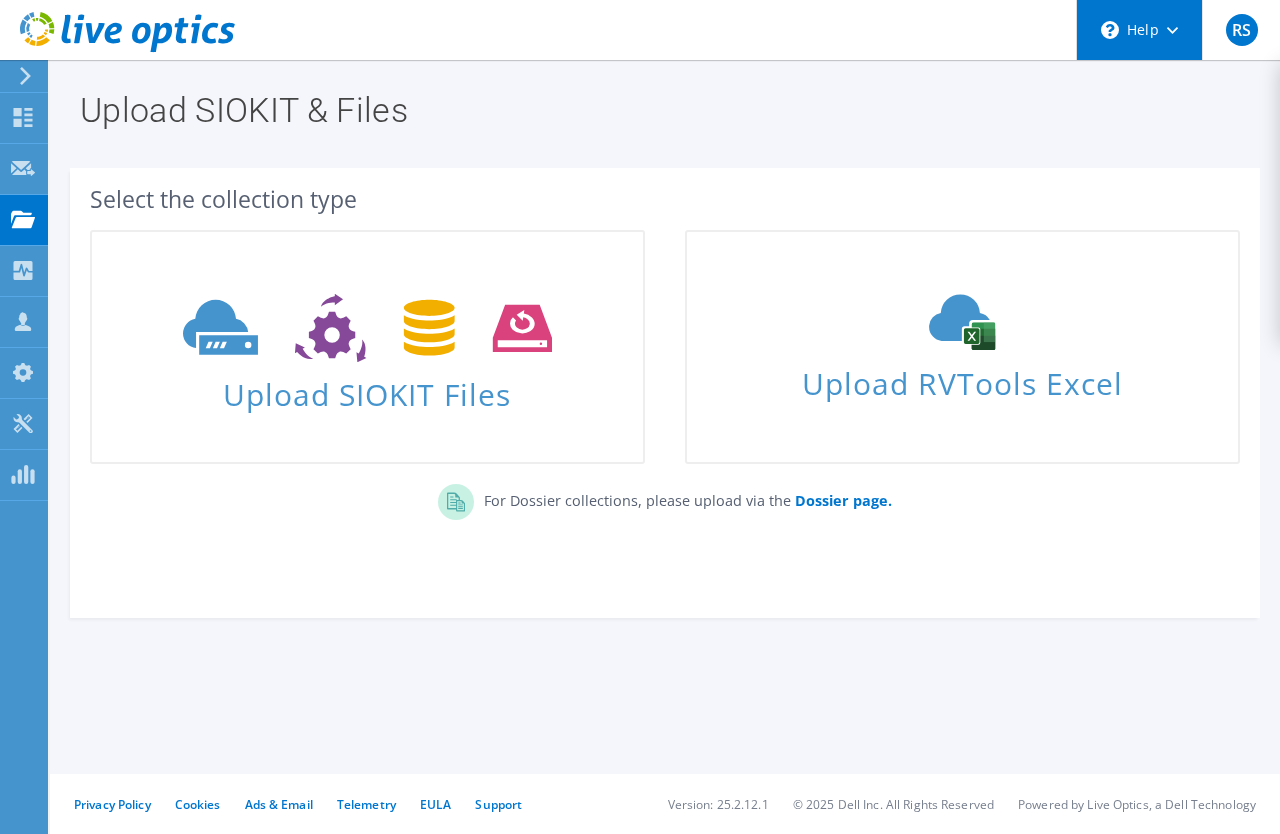 click on "\n
Help" at bounding box center [1139, 30] 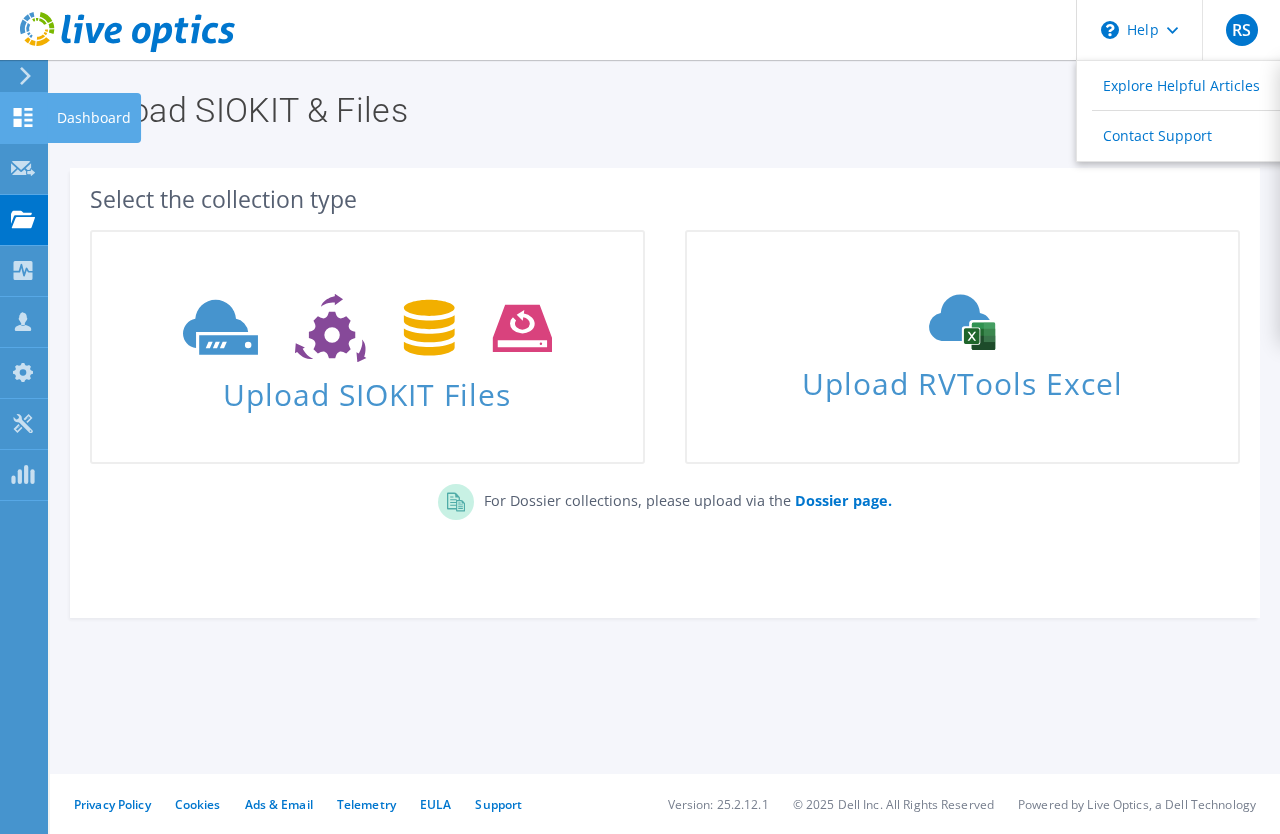 click on "Dashboard" at bounding box center (94, 118) 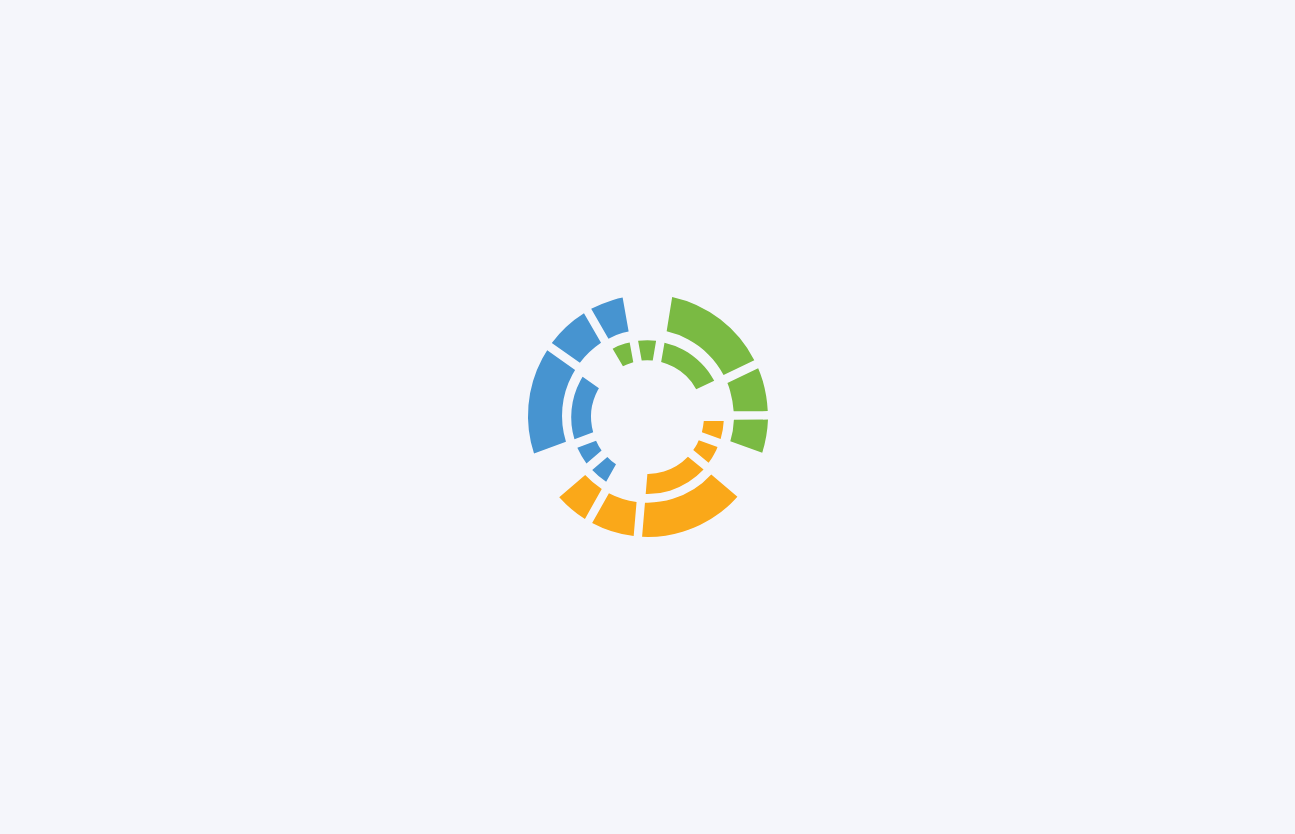 scroll, scrollTop: 0, scrollLeft: 0, axis: both 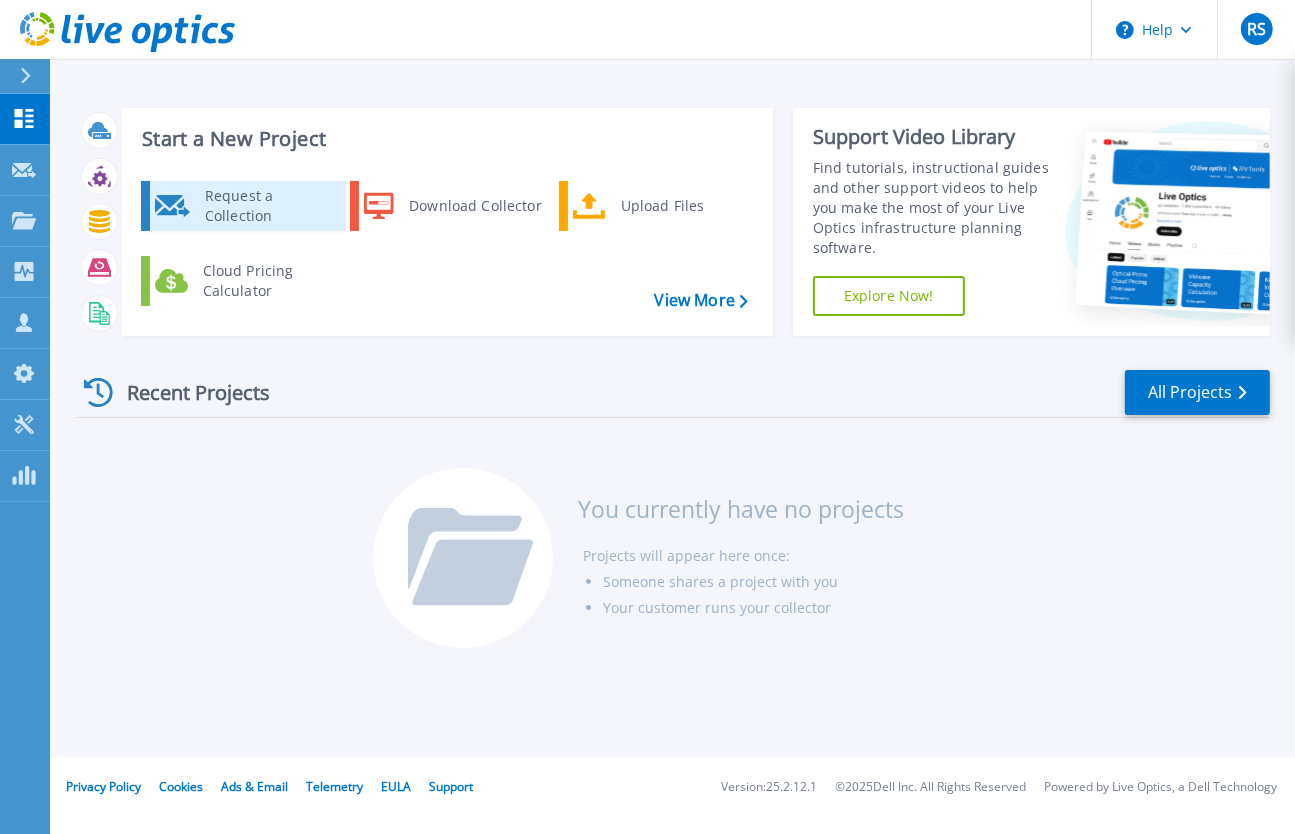 click on "Request a Collection" at bounding box center [268, 206] 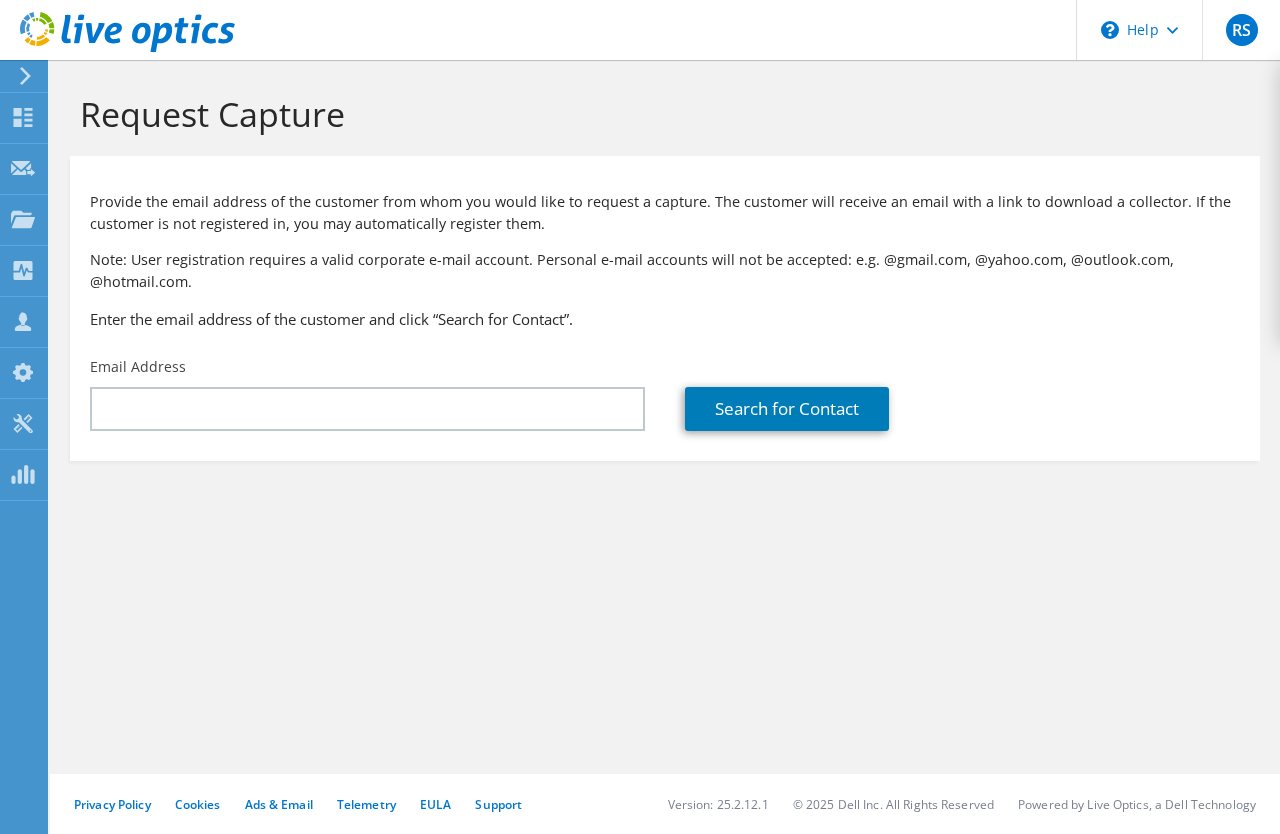 scroll, scrollTop: 0, scrollLeft: 0, axis: both 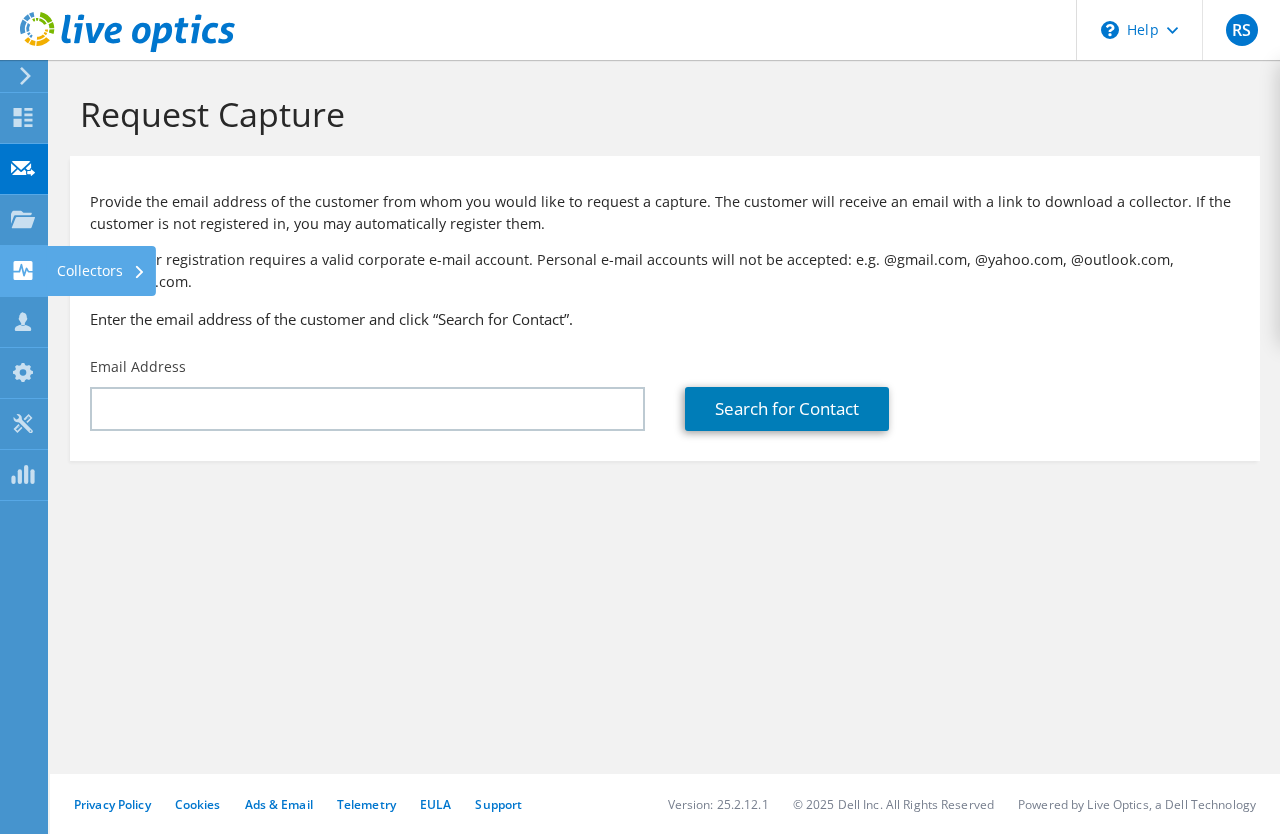 click on "Collectors" at bounding box center [101, 271] 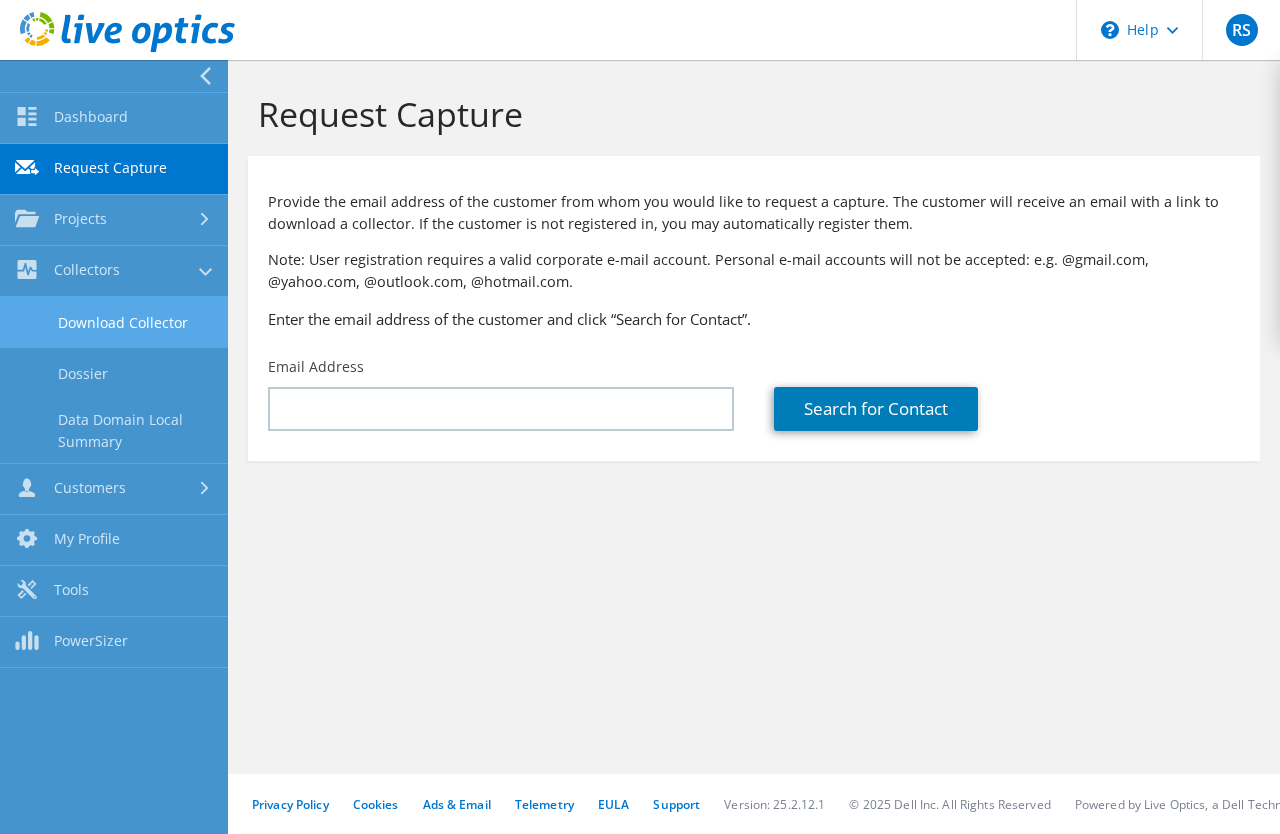 click on "Download Collector" at bounding box center (114, 322) 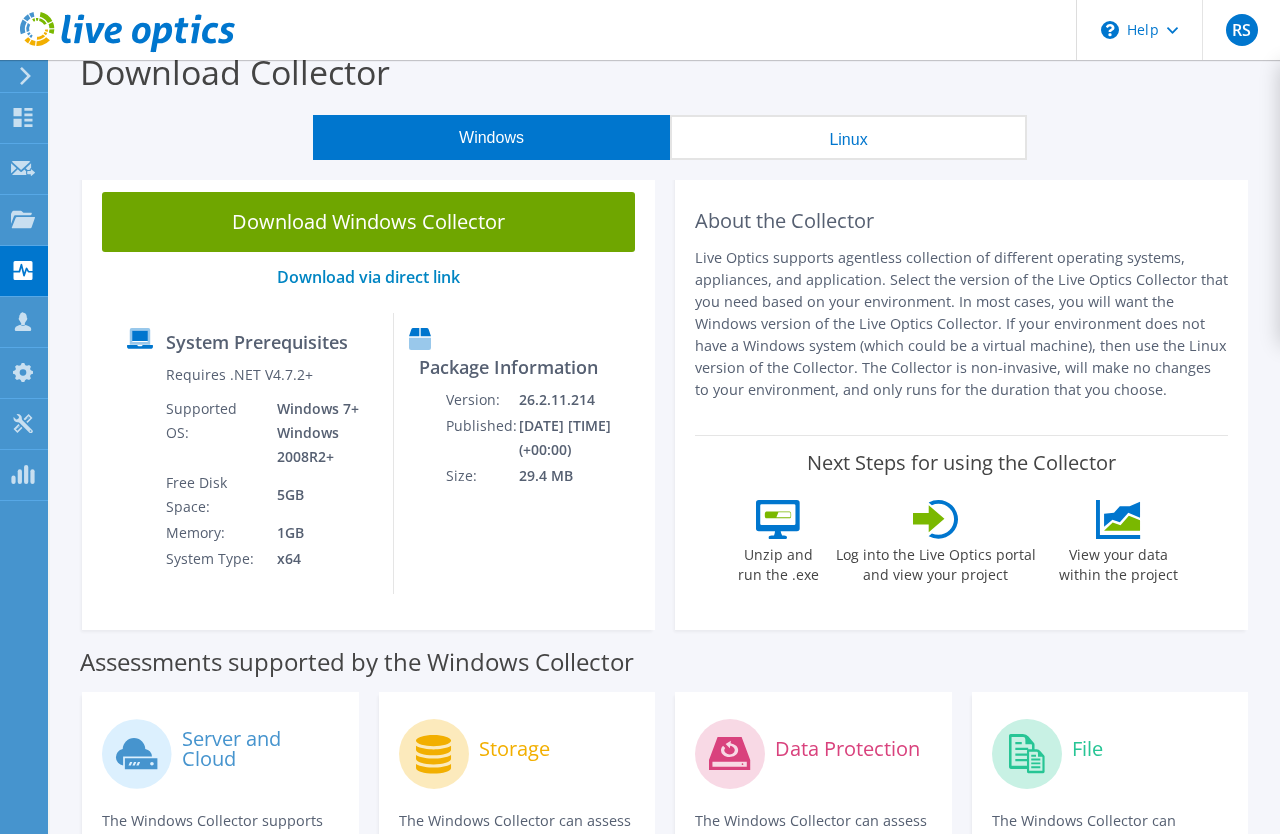 scroll, scrollTop: 0, scrollLeft: 0, axis: both 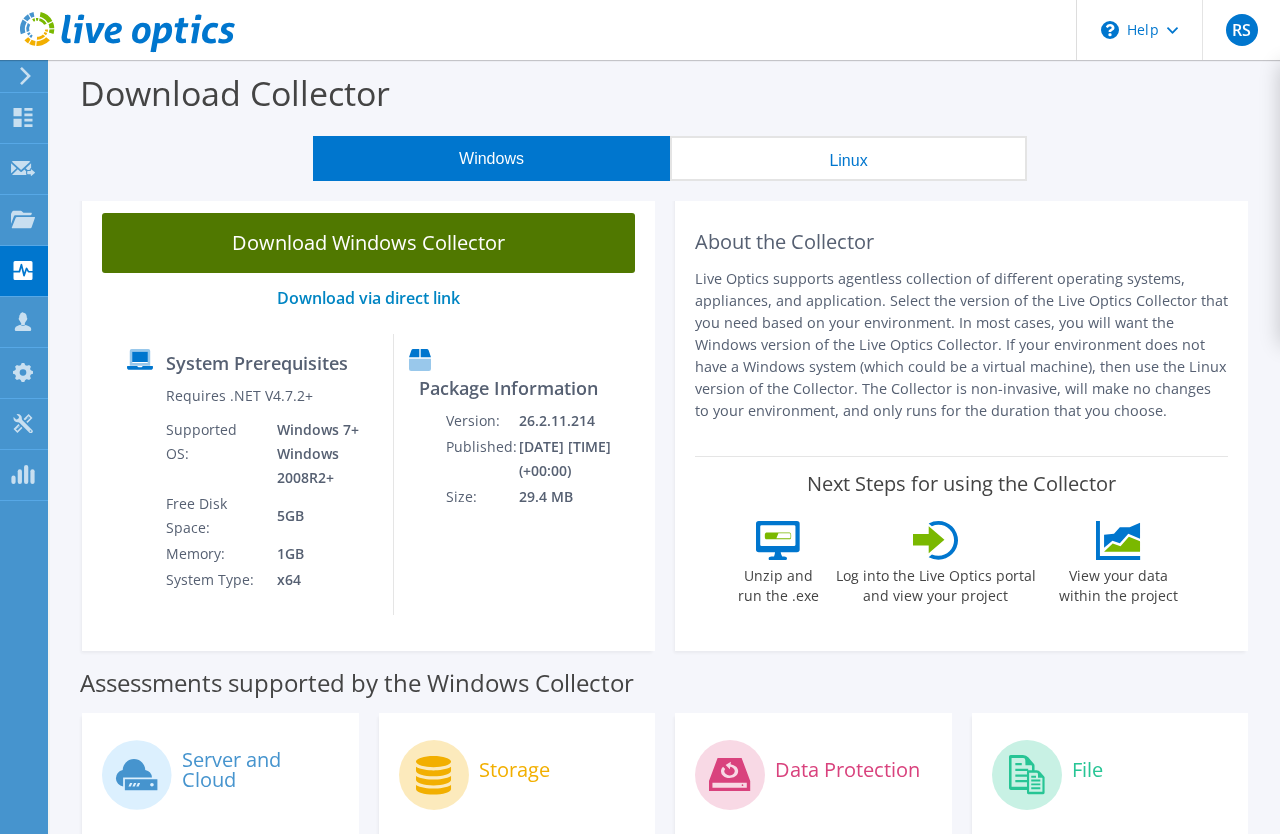 click on "Download Windows Collector" at bounding box center (368, 243) 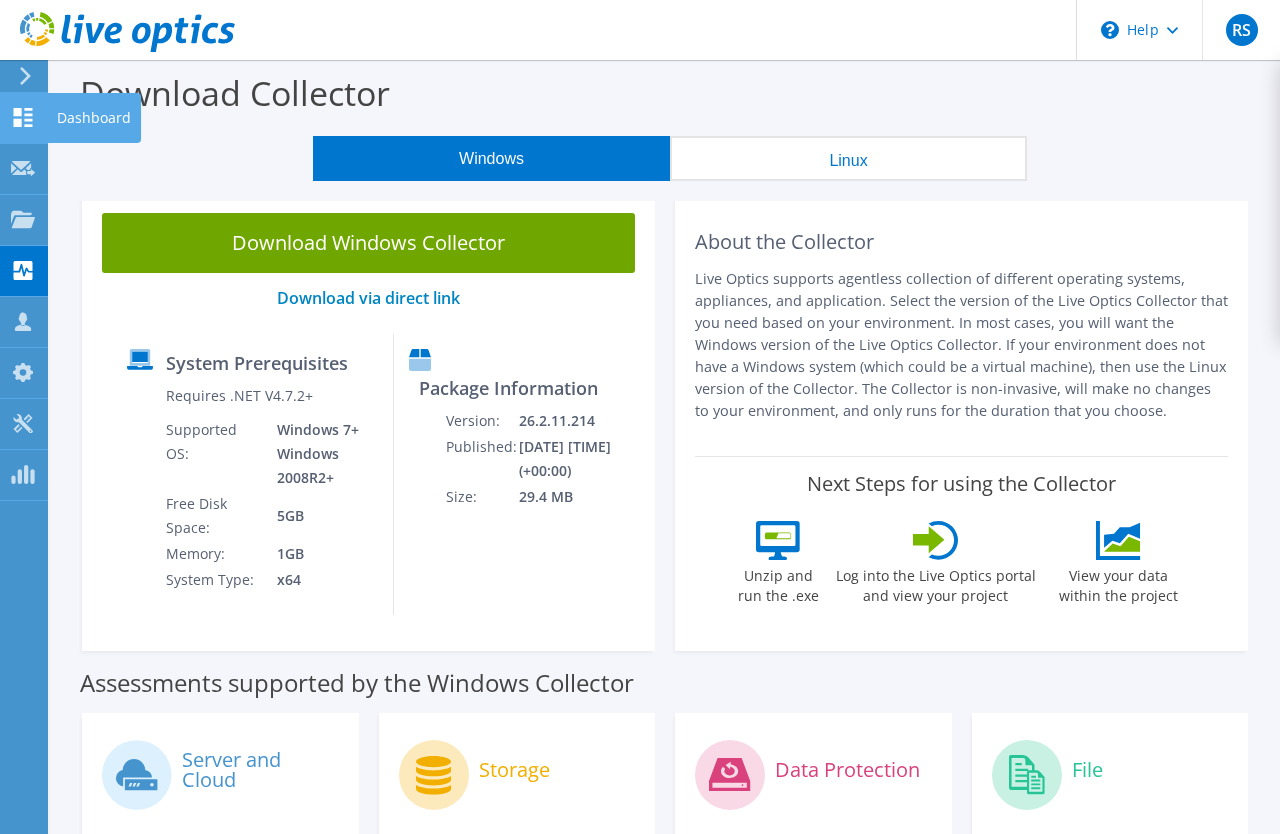 click 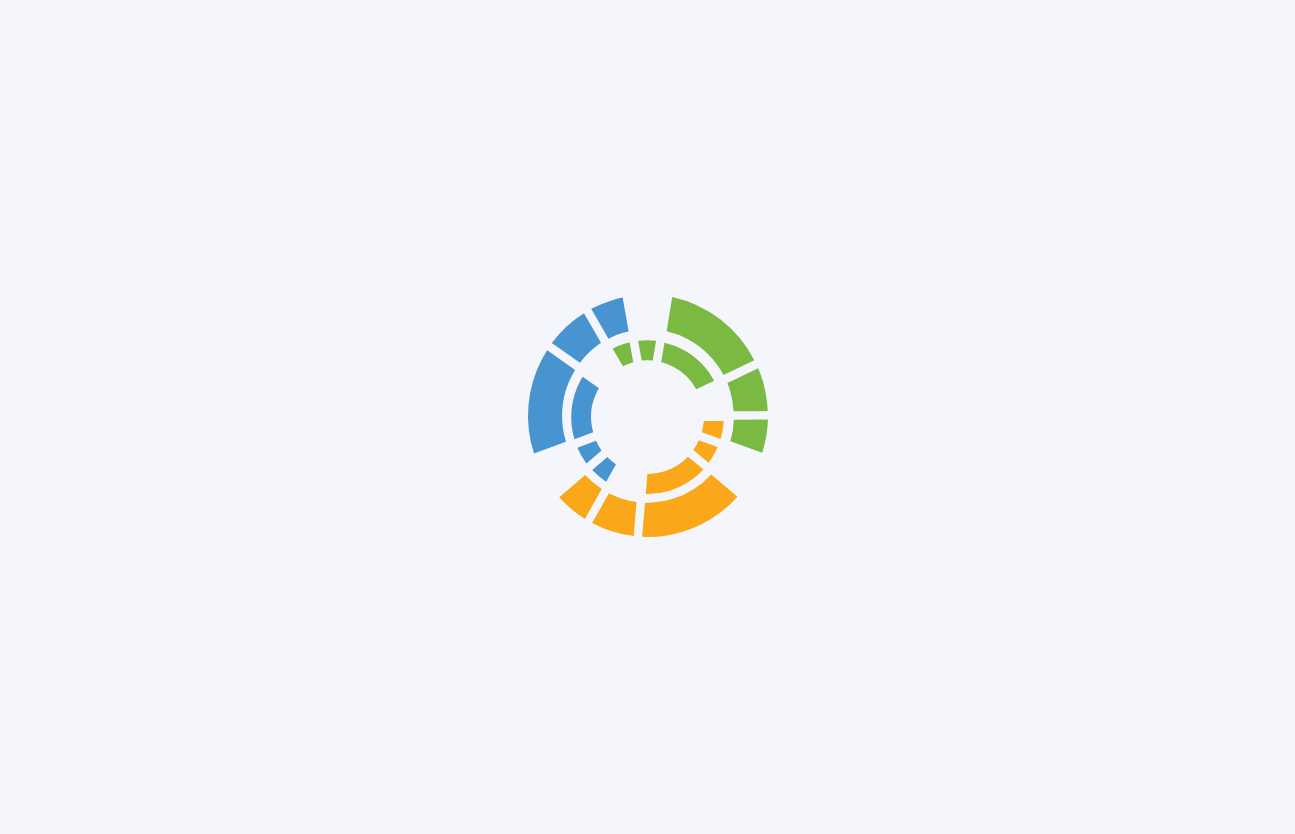 scroll, scrollTop: 0, scrollLeft: 0, axis: both 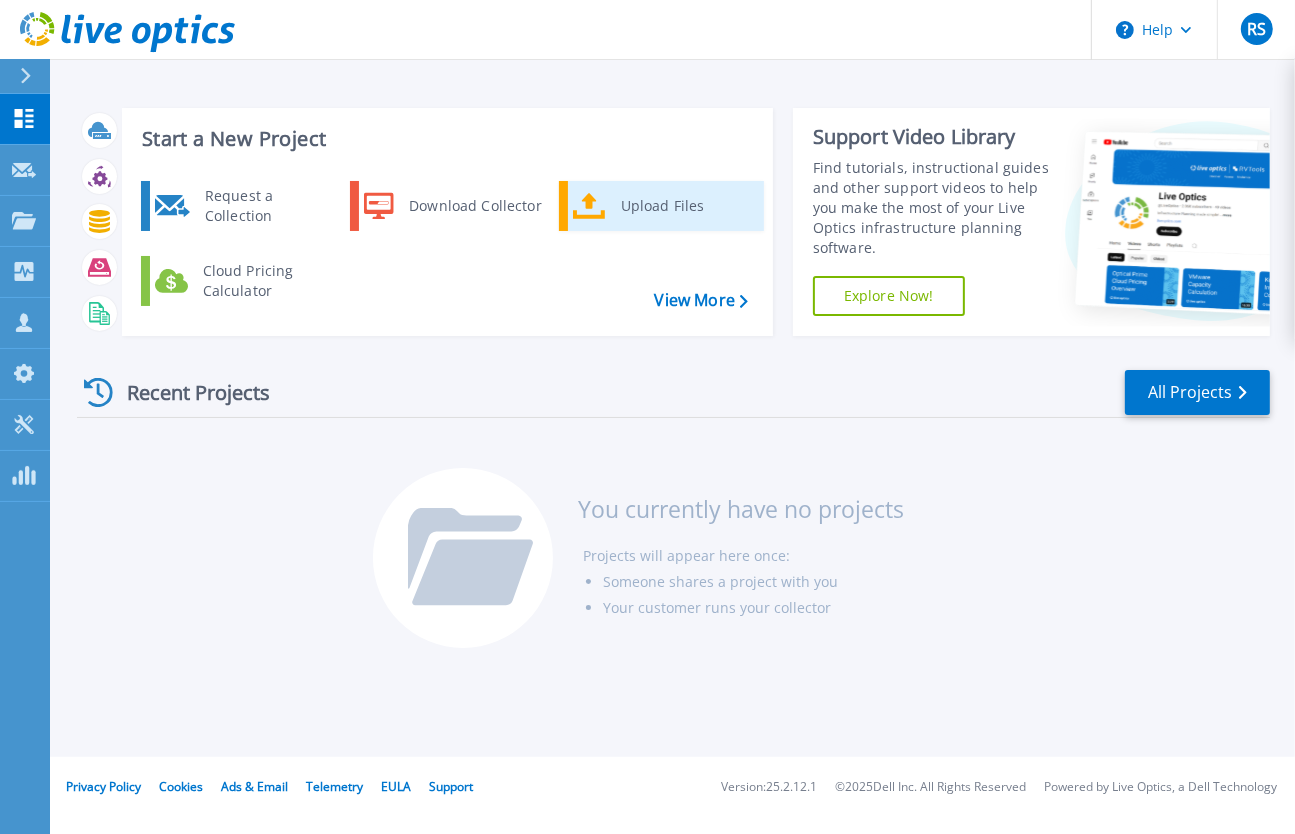 click 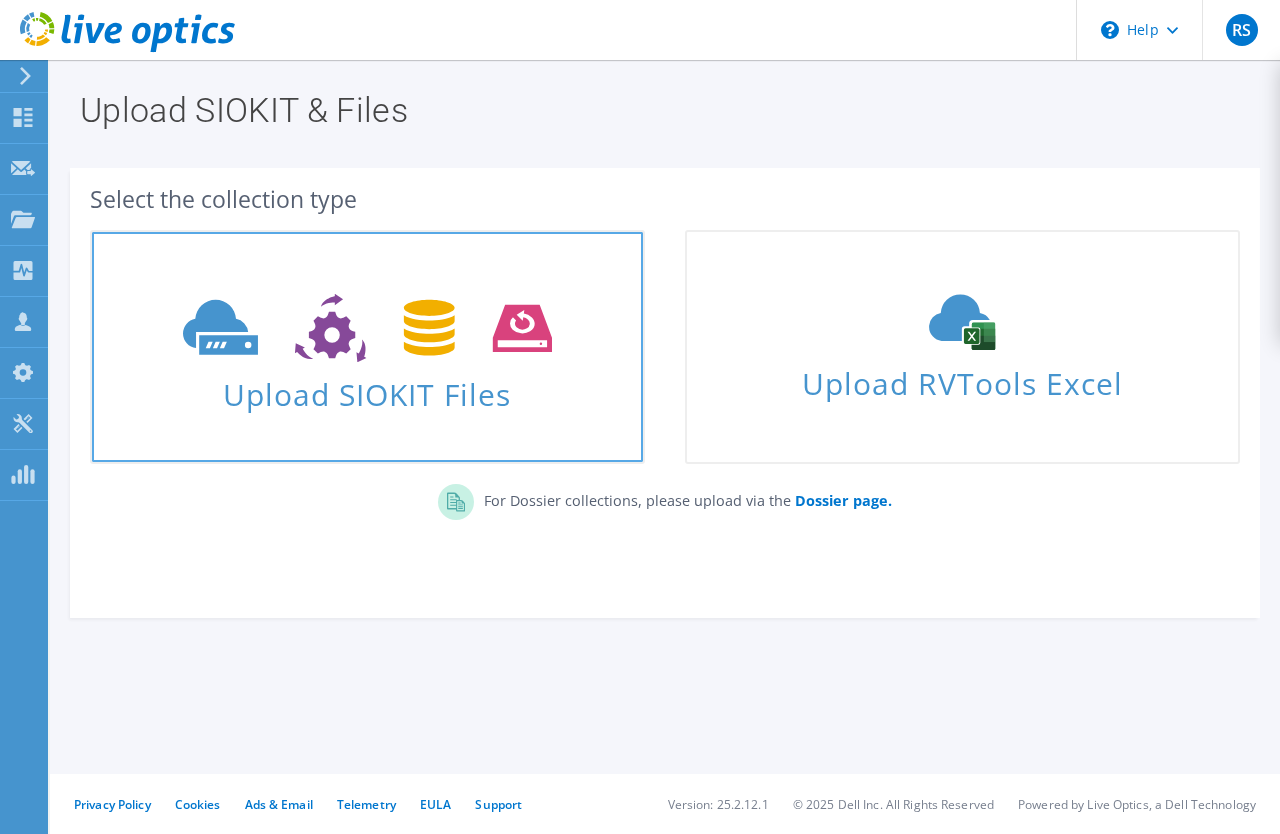scroll, scrollTop: 0, scrollLeft: 0, axis: both 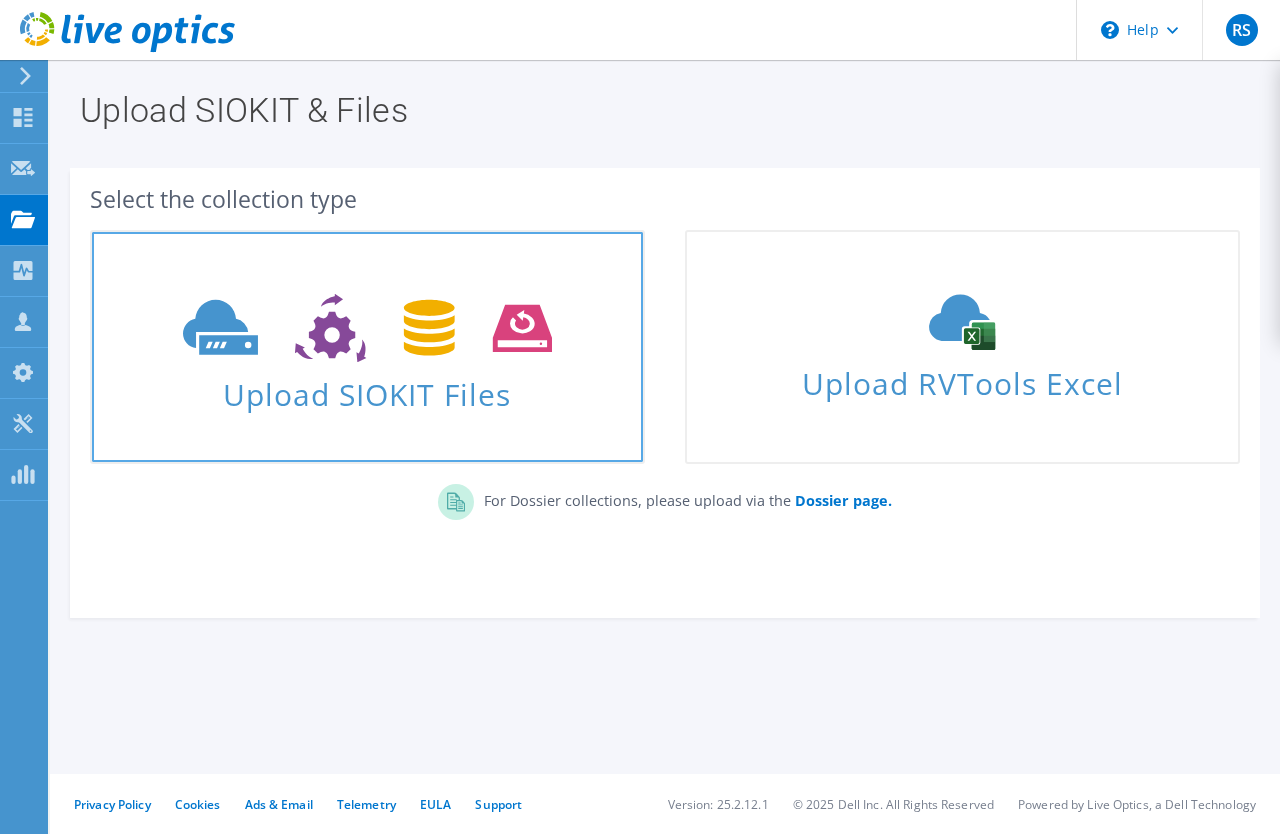 click on "Upload SIOKIT Files" at bounding box center [367, 388] 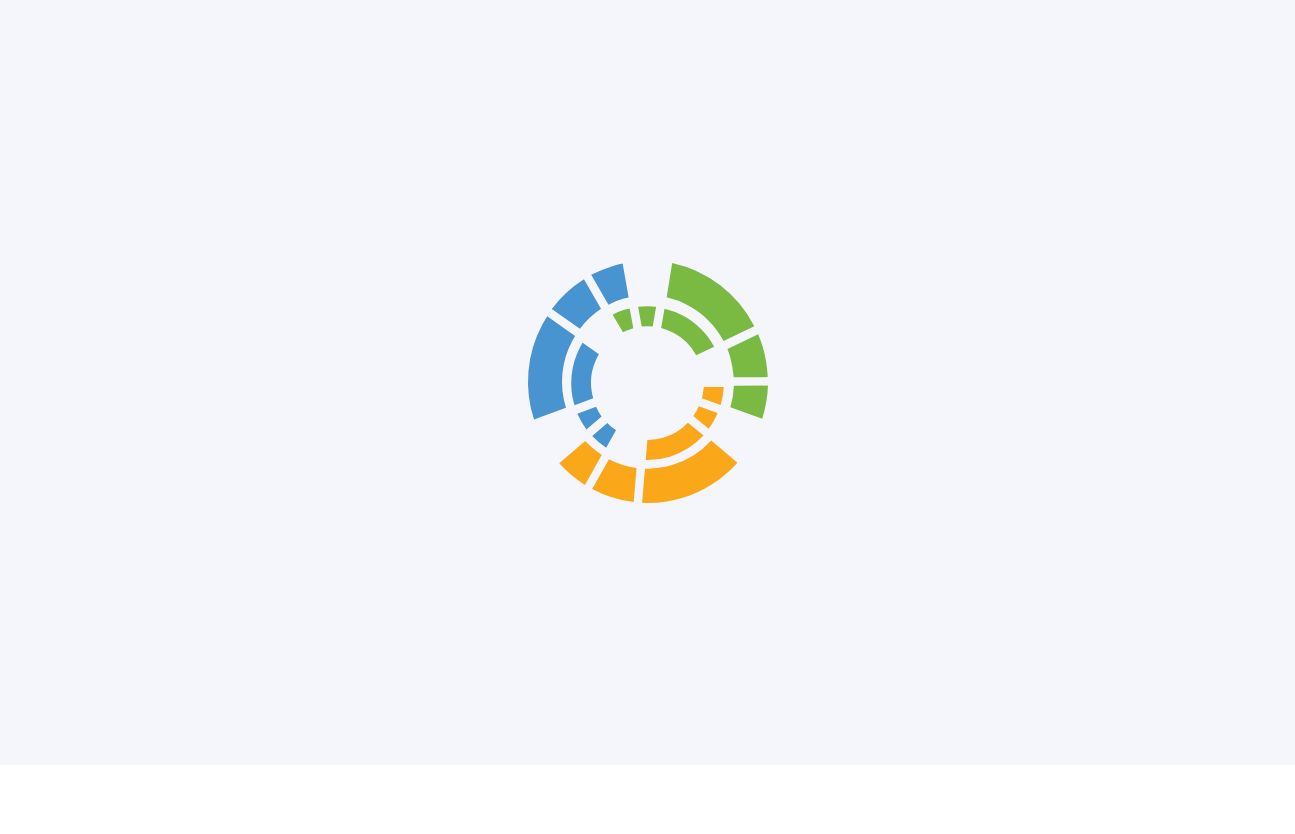 scroll, scrollTop: 0, scrollLeft: 0, axis: both 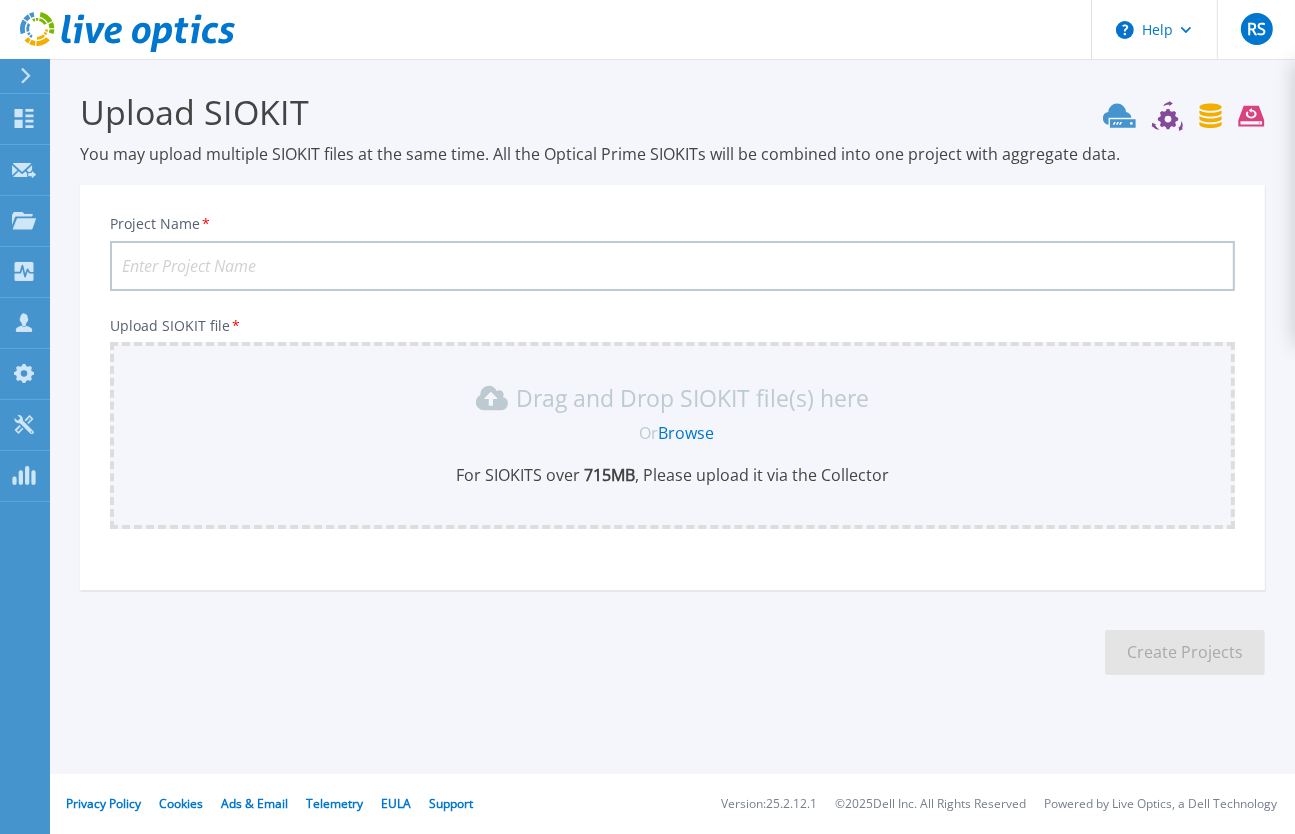 click on "Project Name *" at bounding box center [672, 266] 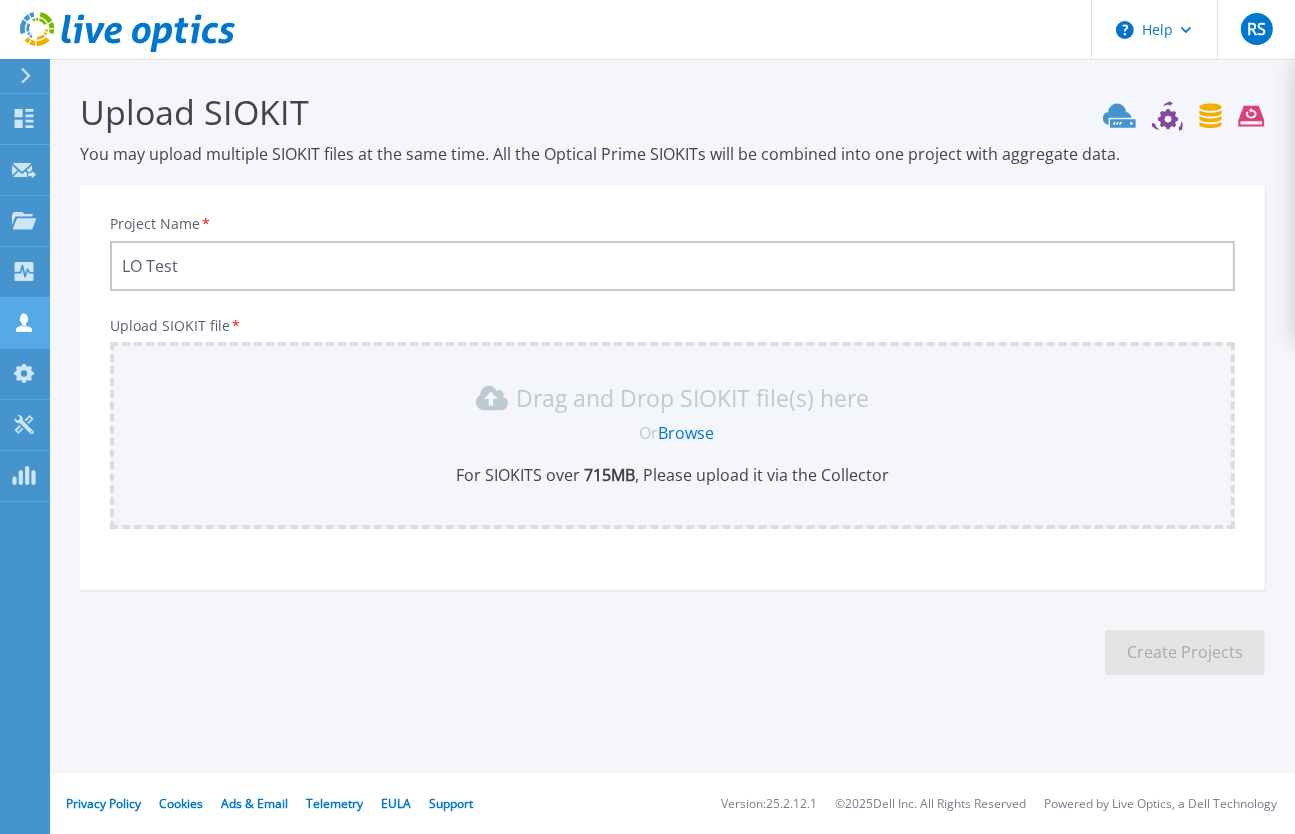 type on "LO Test" 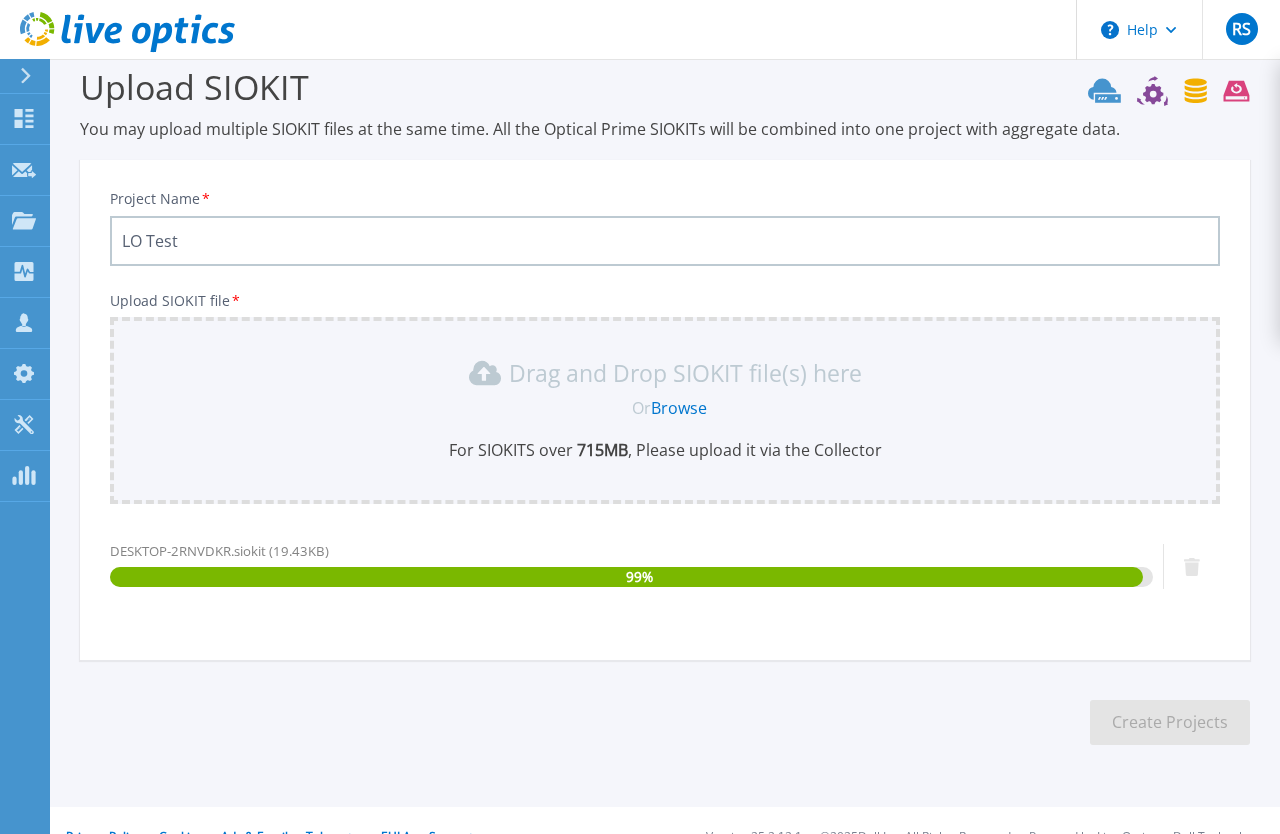 scroll, scrollTop: 56, scrollLeft: 0, axis: vertical 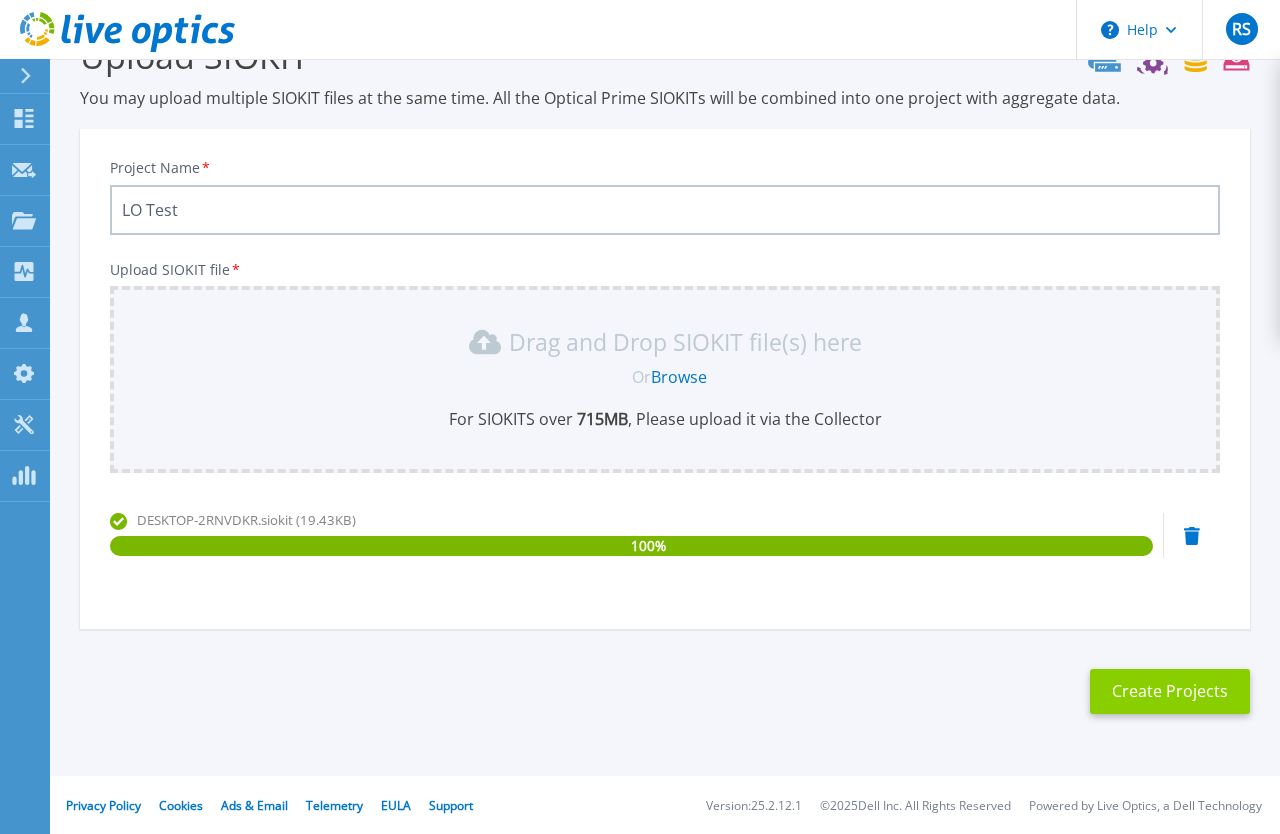 click on "Create Projects" at bounding box center [1170, 691] 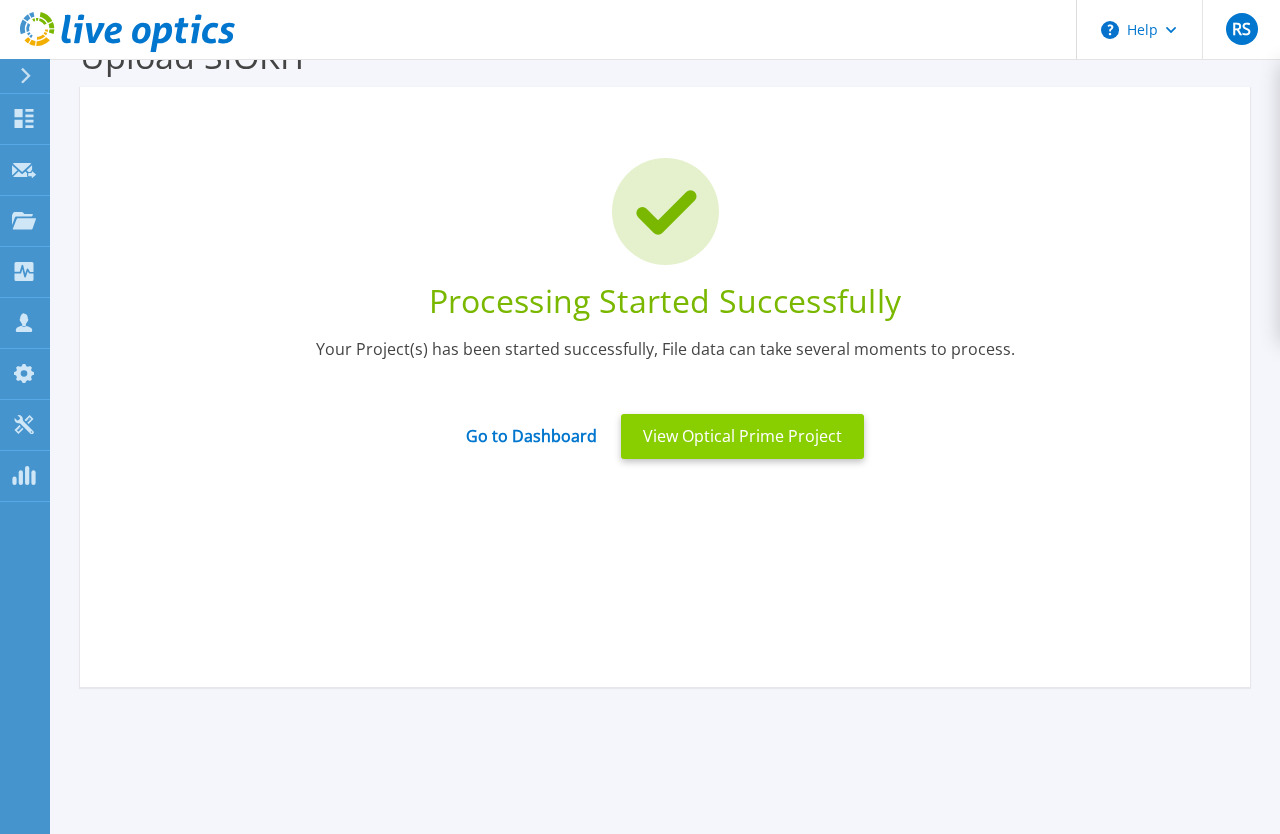 click on "View Optical Prime Project" at bounding box center [742, 436] 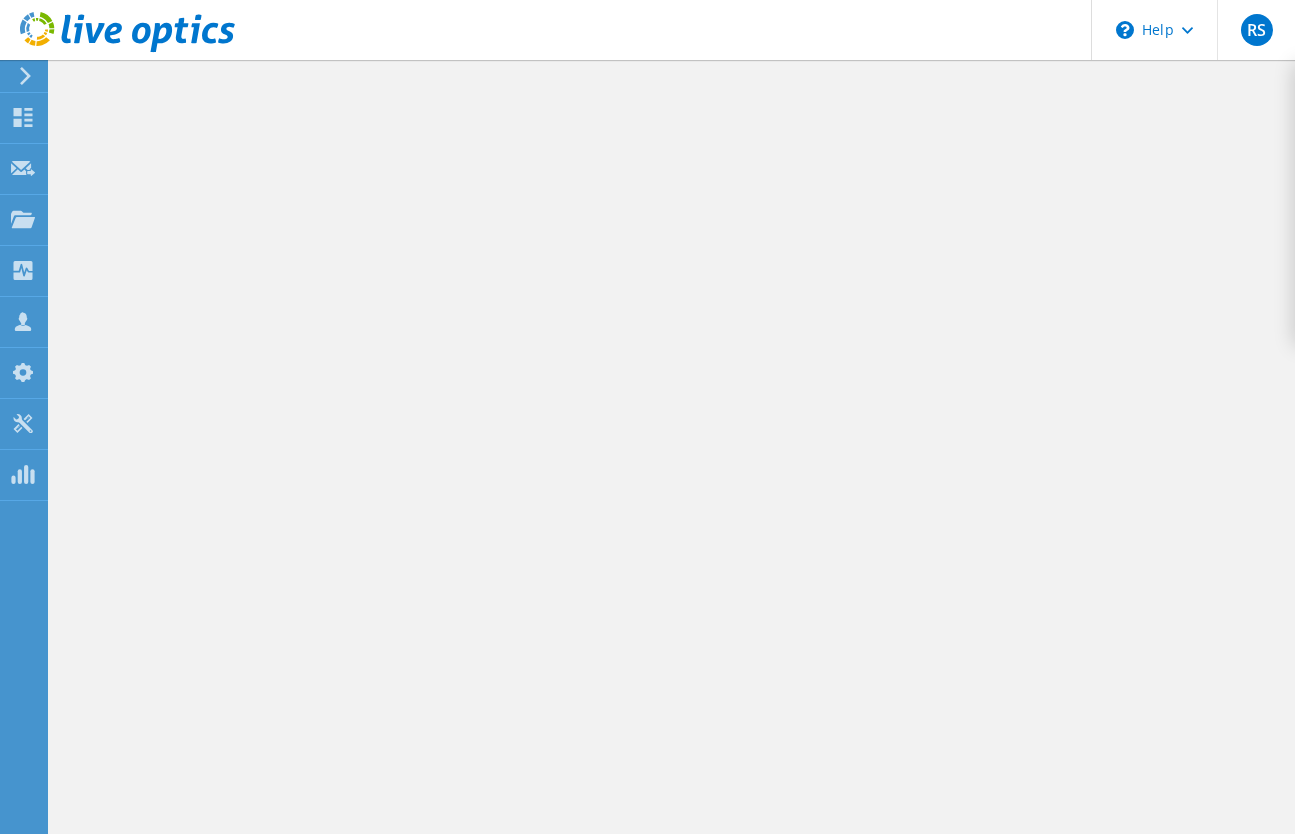 scroll, scrollTop: 0, scrollLeft: 0, axis: both 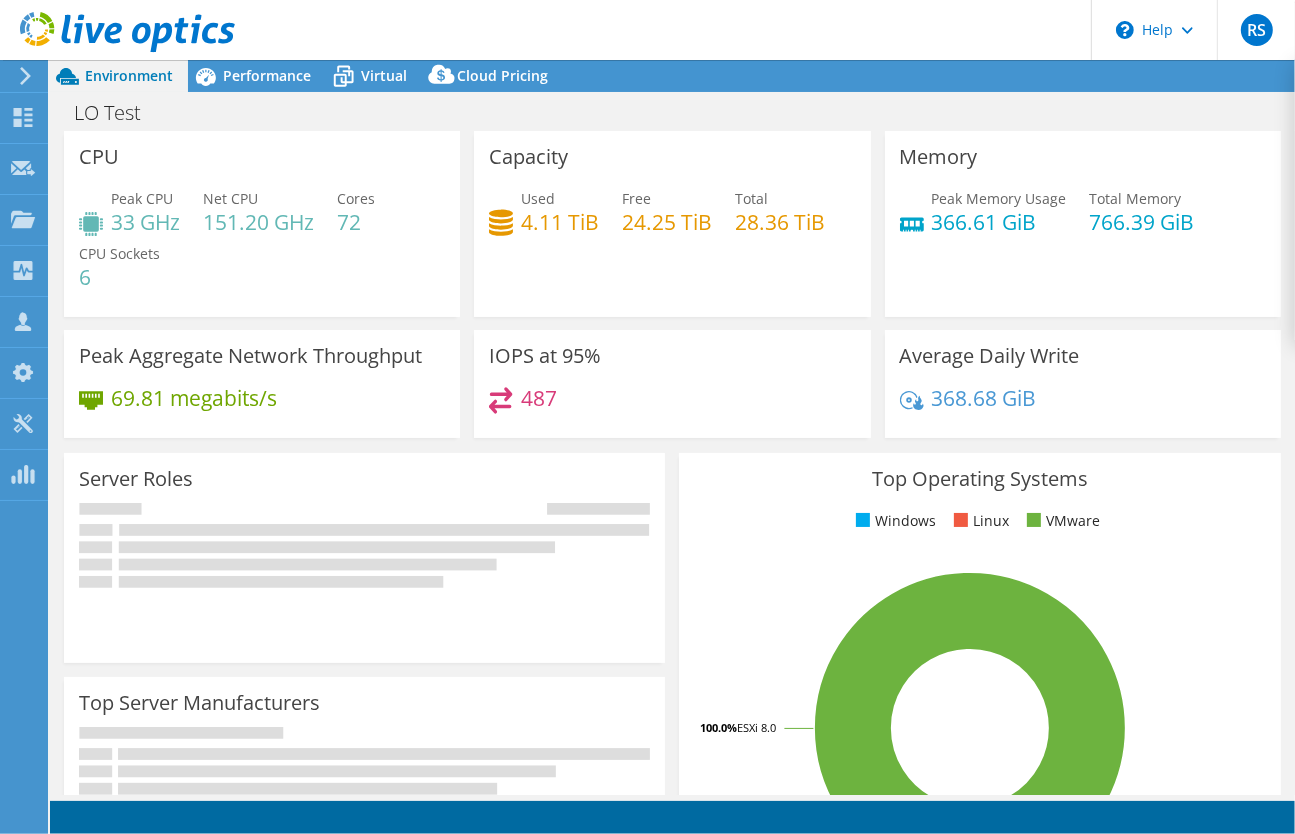 select on "USD" 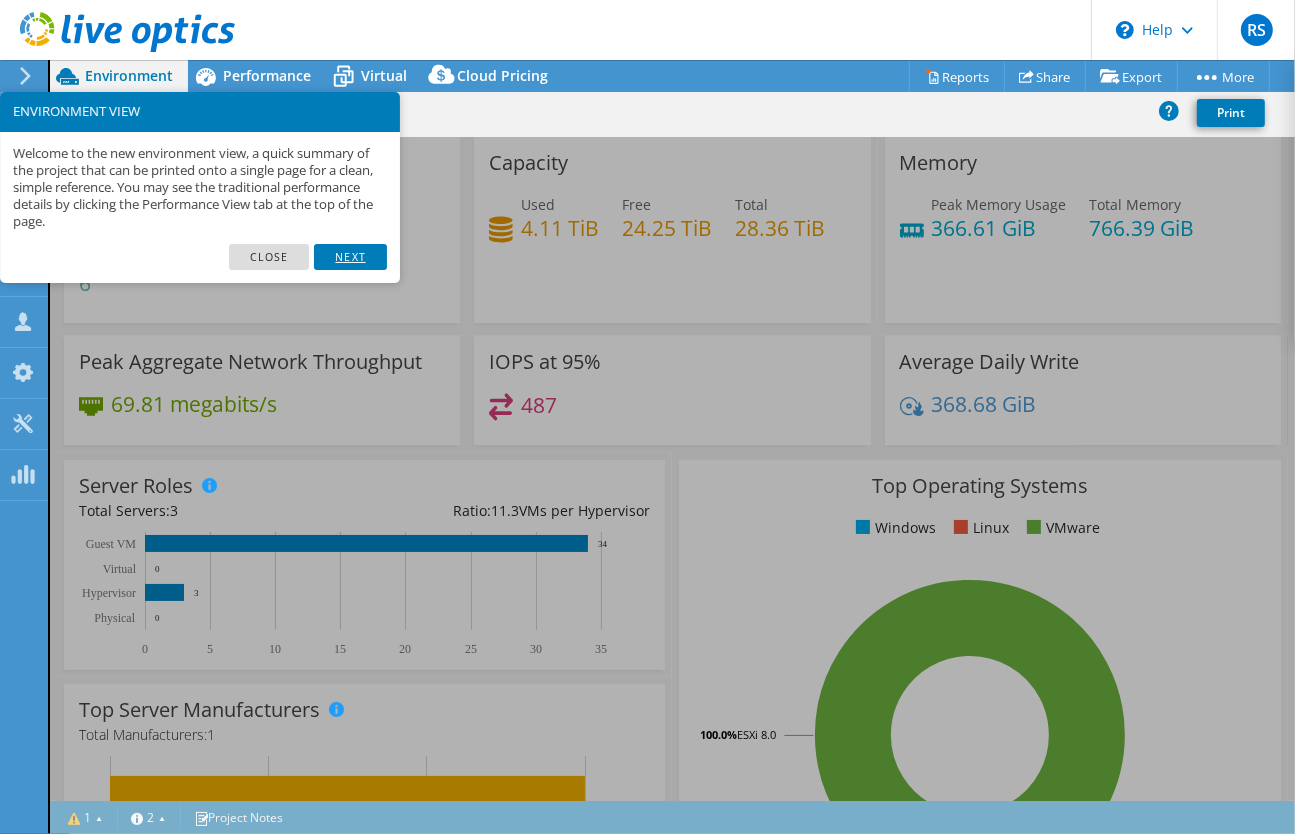 click on "Next" at bounding box center (350, 257) 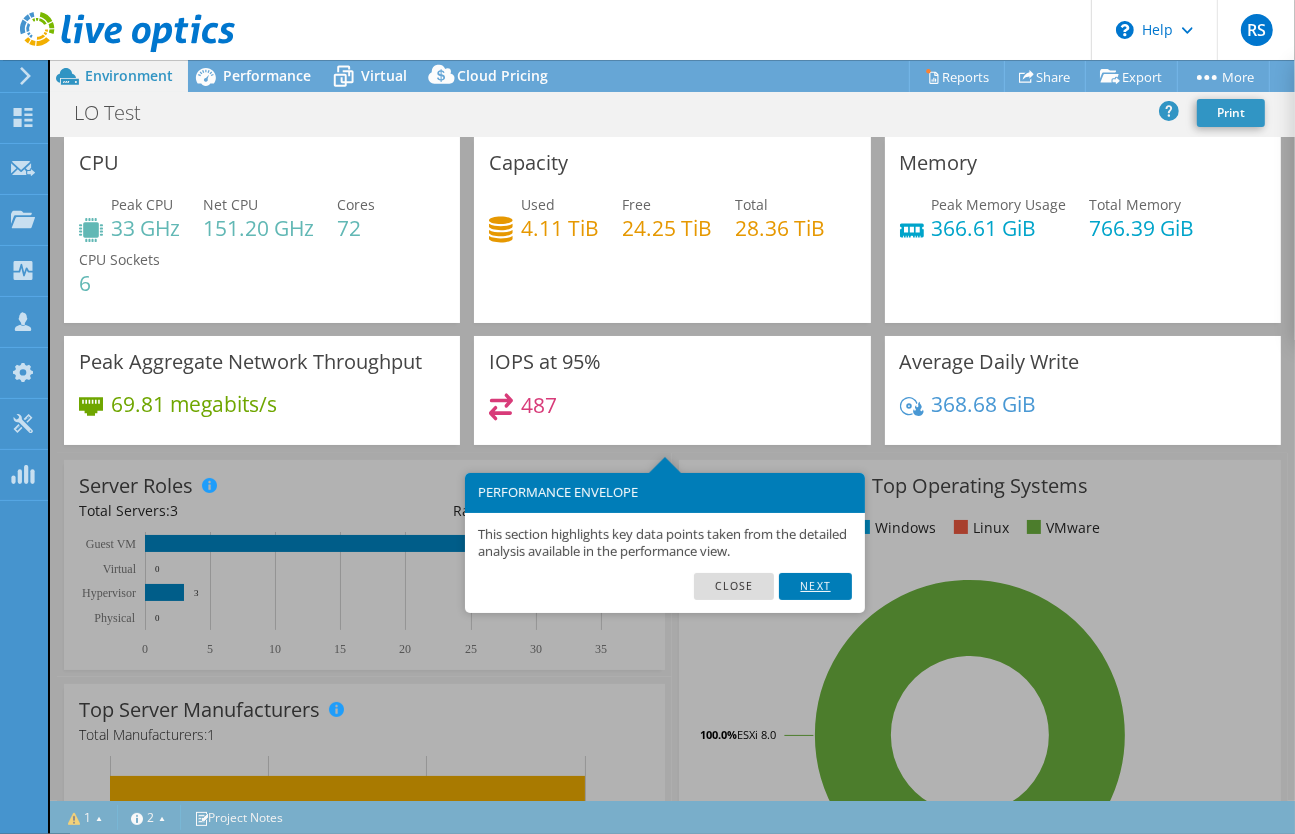 click on "Next" at bounding box center (815, 586) 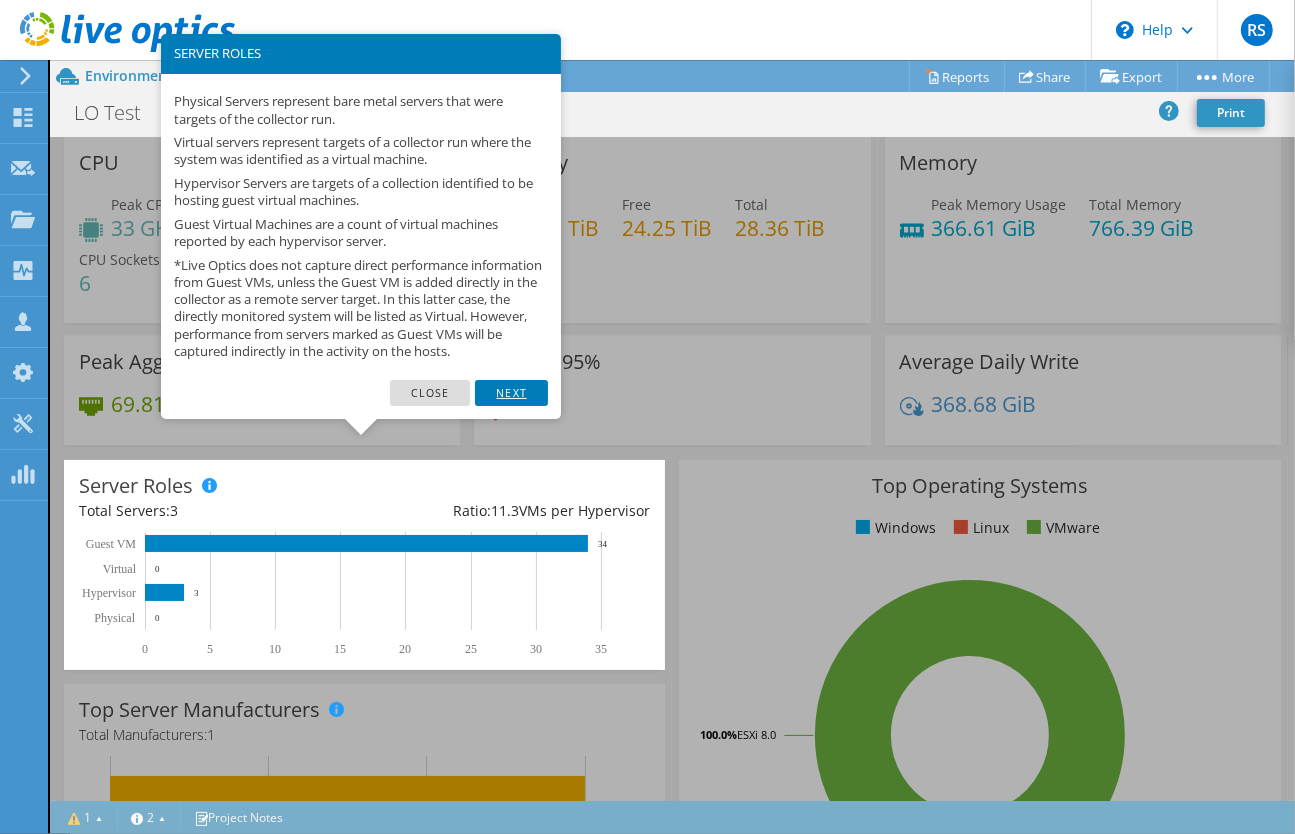 click on "Next" at bounding box center [511, 393] 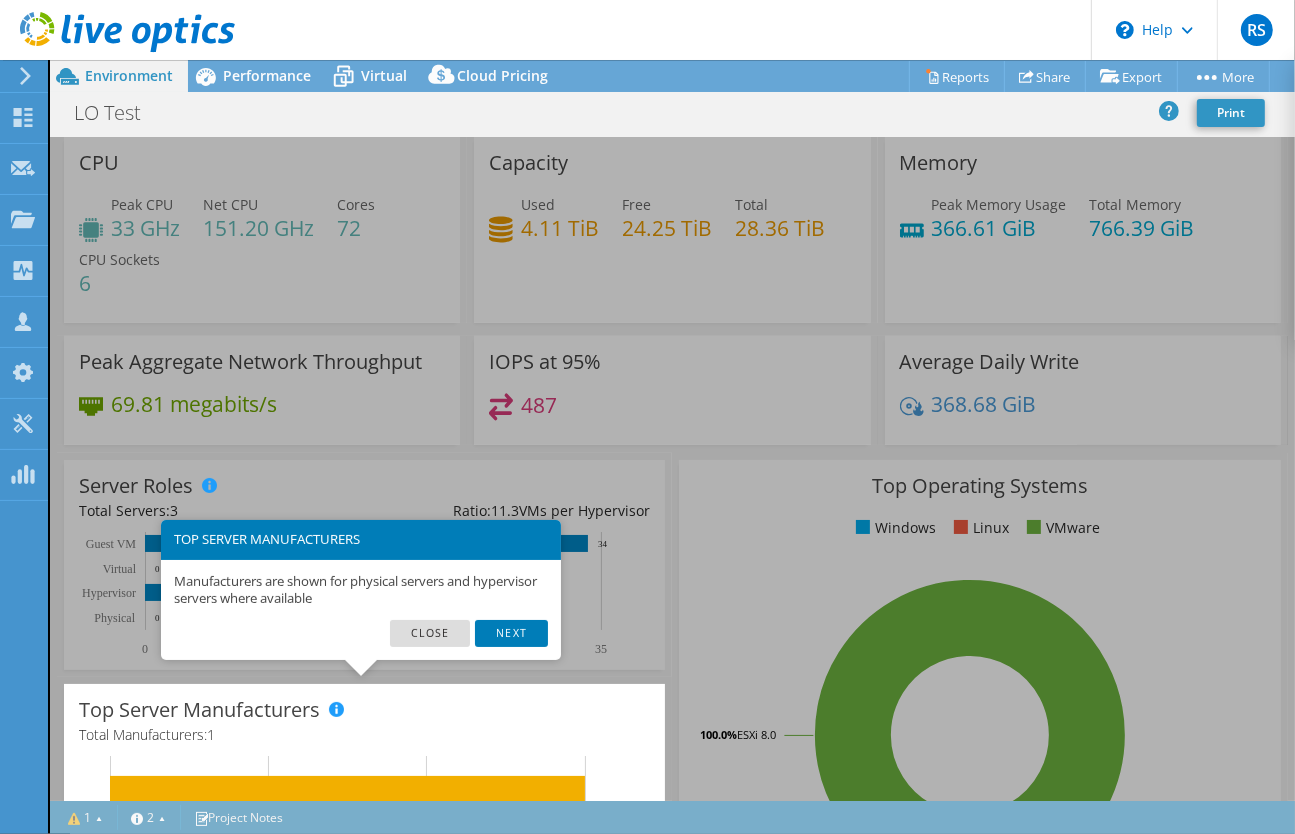 scroll, scrollTop: 300, scrollLeft: 0, axis: vertical 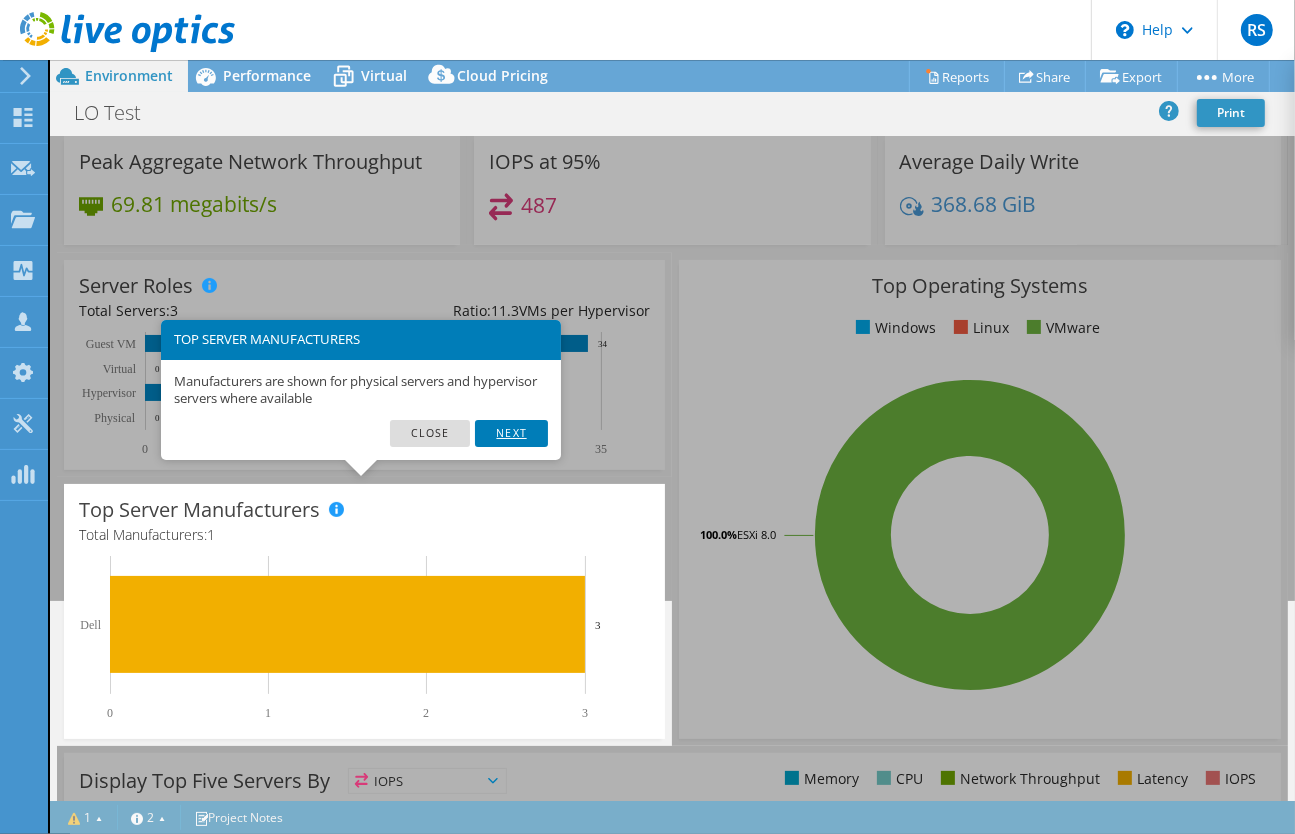 click on "Next" at bounding box center [511, 433] 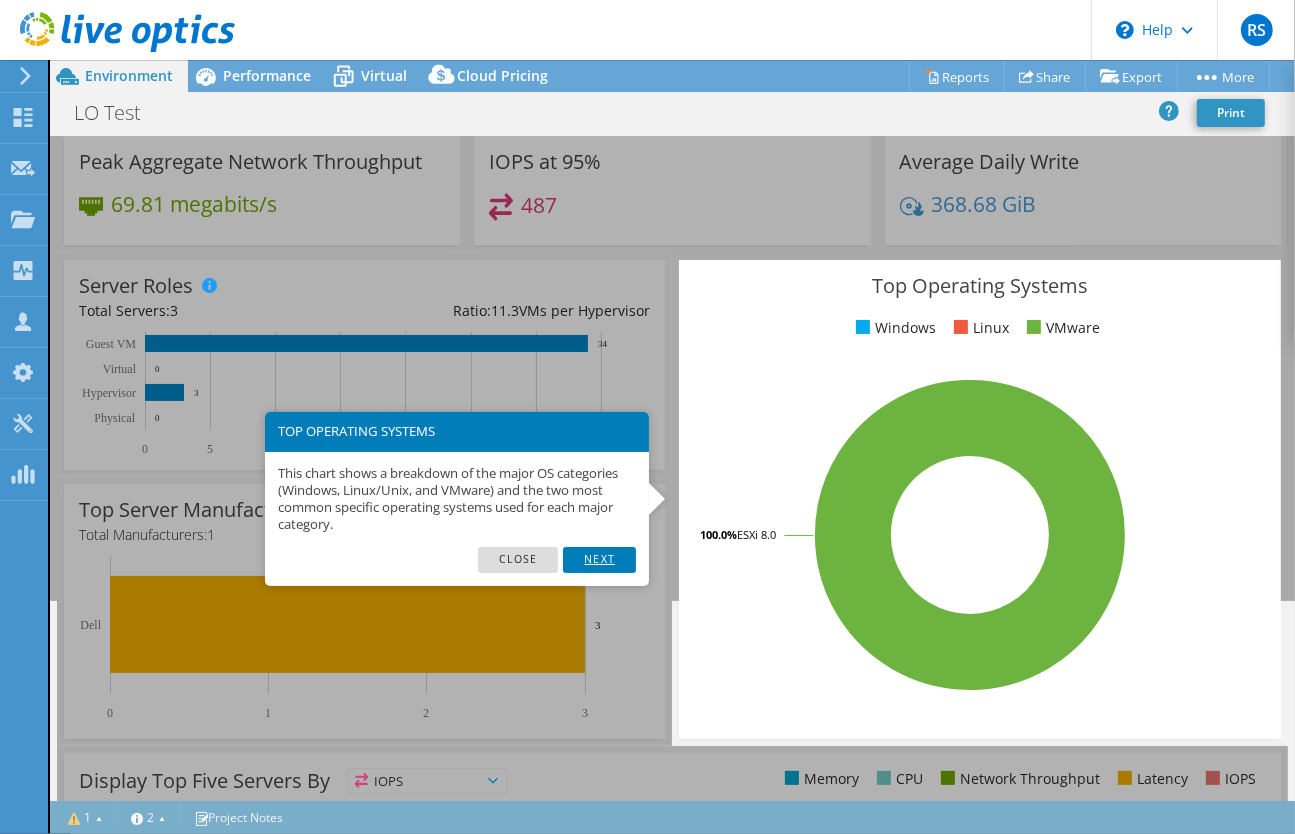 click on "Next" at bounding box center (599, 560) 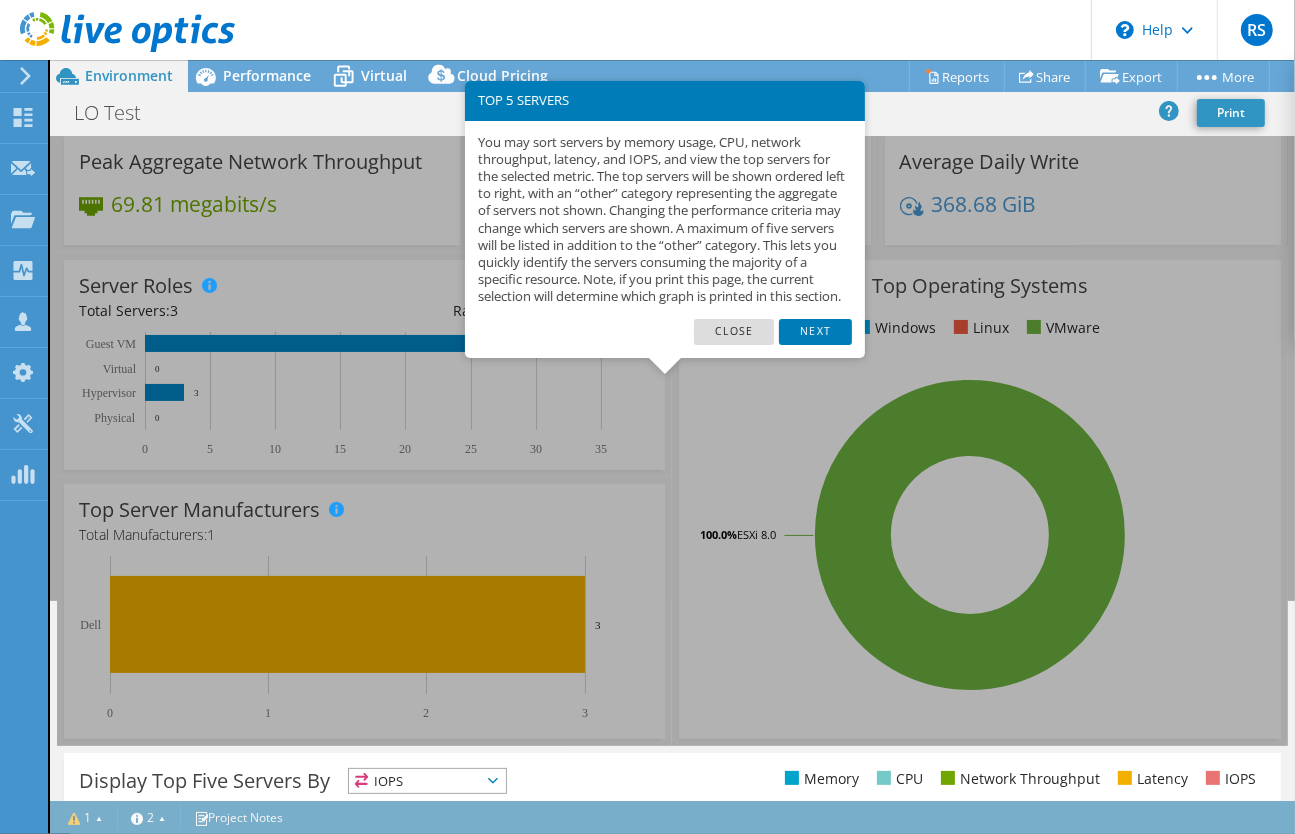 scroll, scrollTop: 554, scrollLeft: 0, axis: vertical 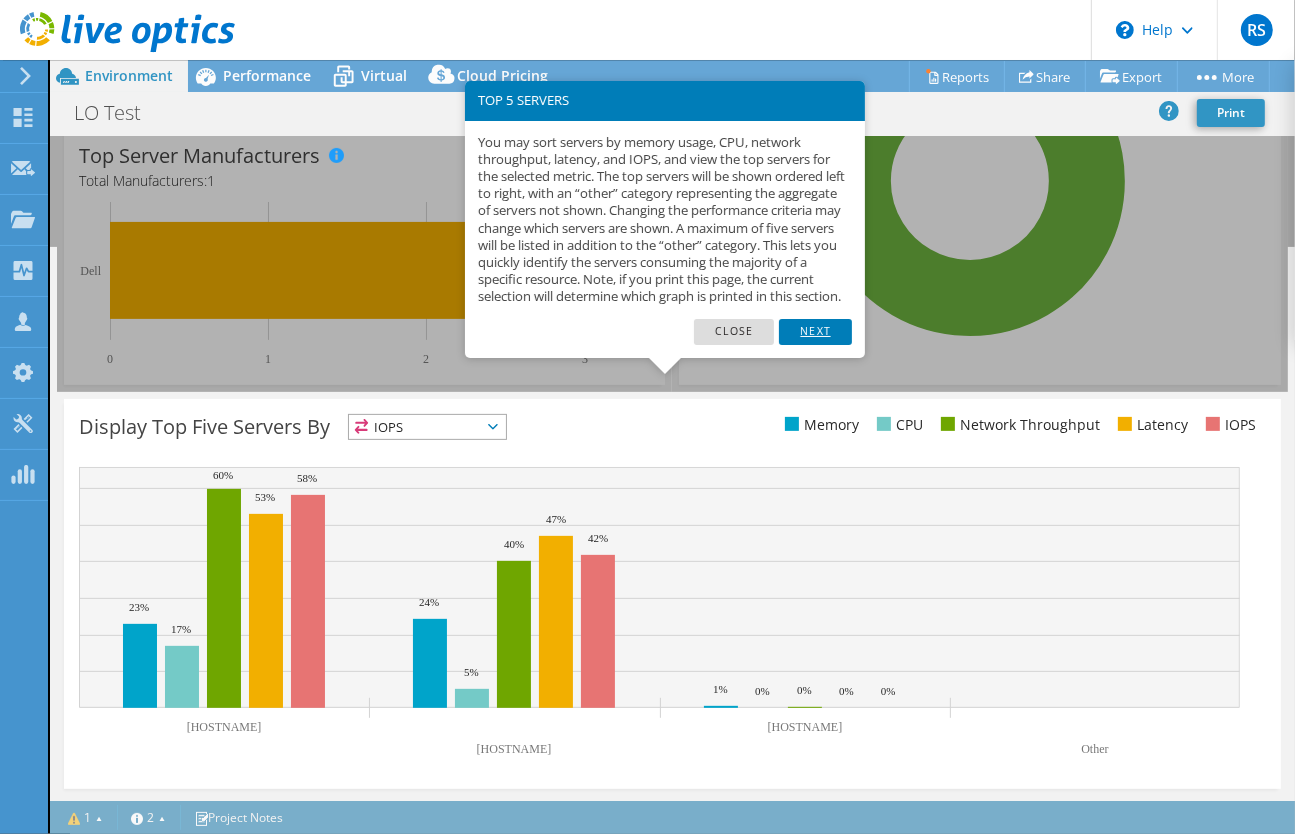 click on "Next" at bounding box center (815, 332) 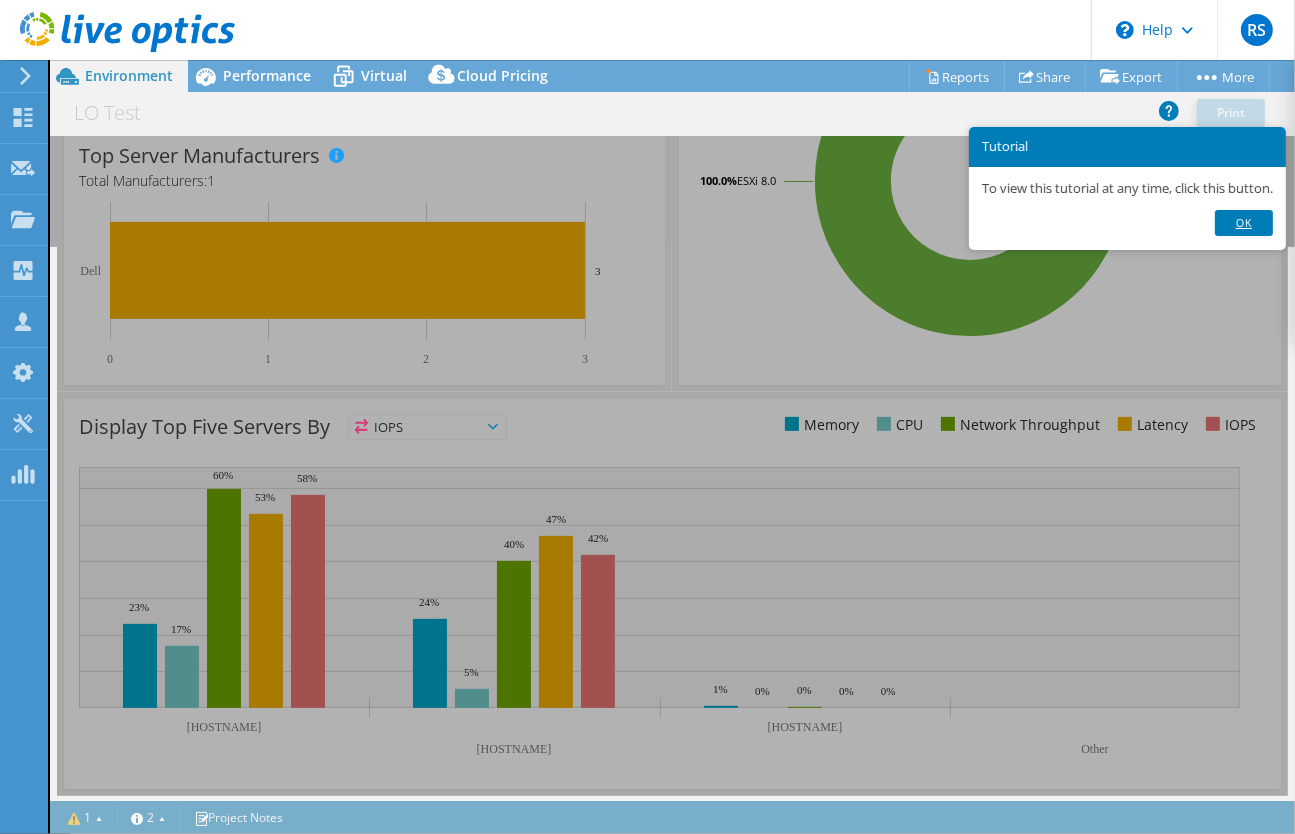 click on "Ok" at bounding box center (1244, 223) 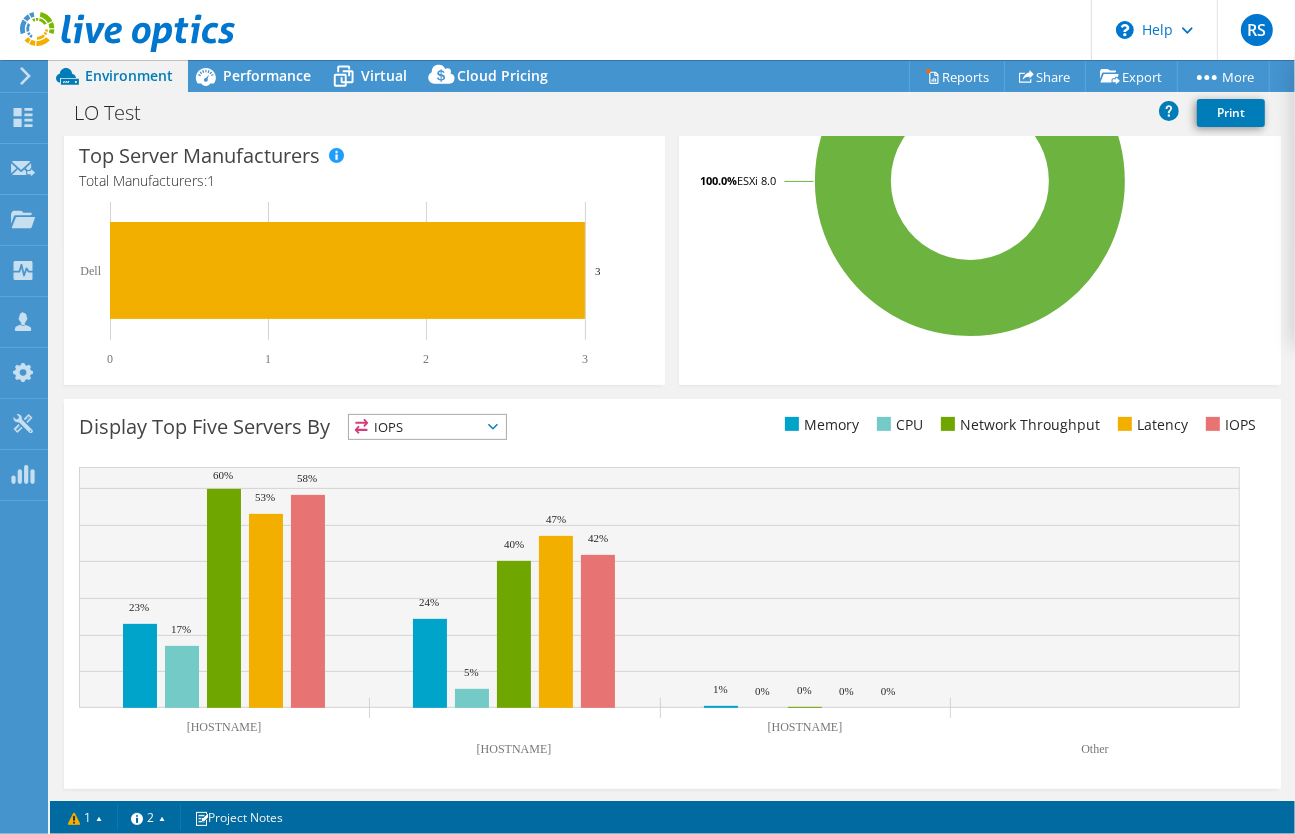 scroll, scrollTop: 154, scrollLeft: 0, axis: vertical 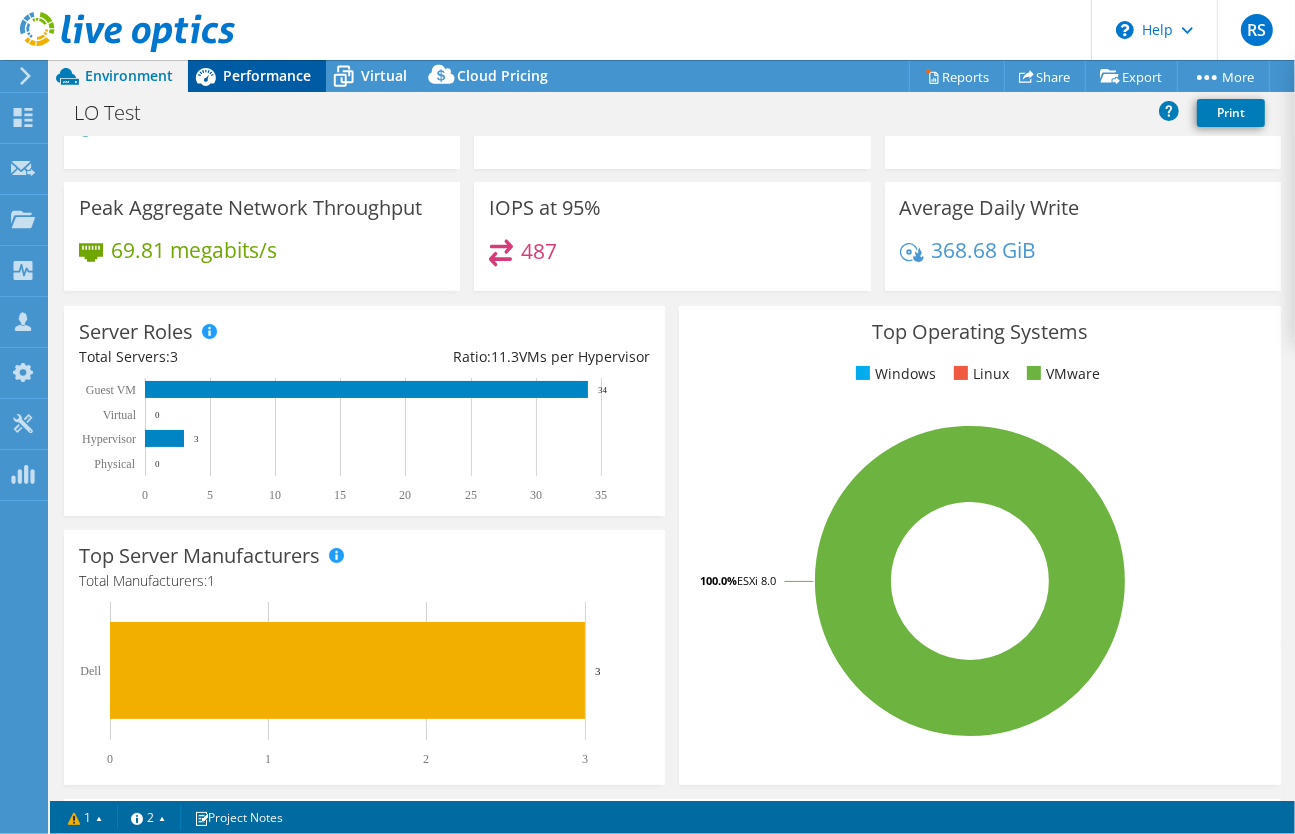 click on "Performance" at bounding box center [267, 75] 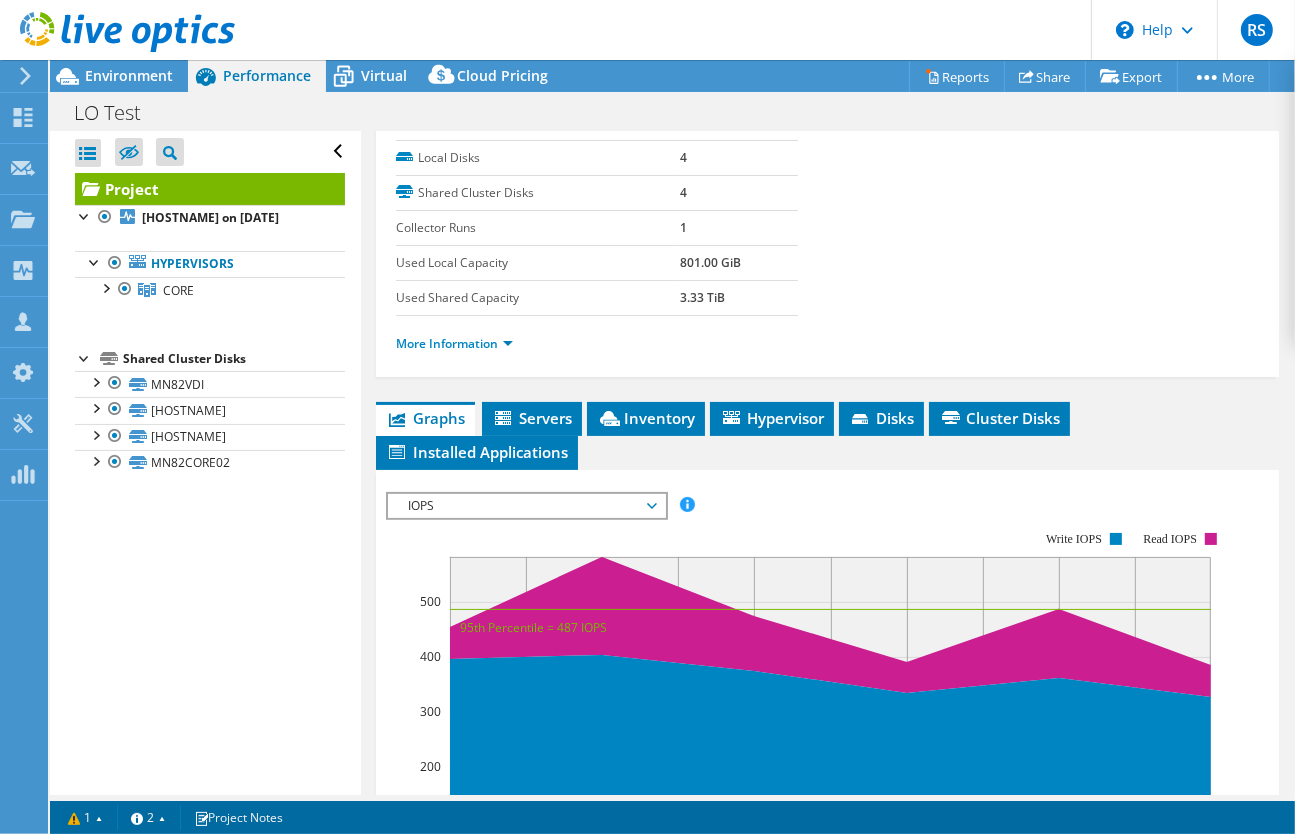 scroll, scrollTop: 0, scrollLeft: 0, axis: both 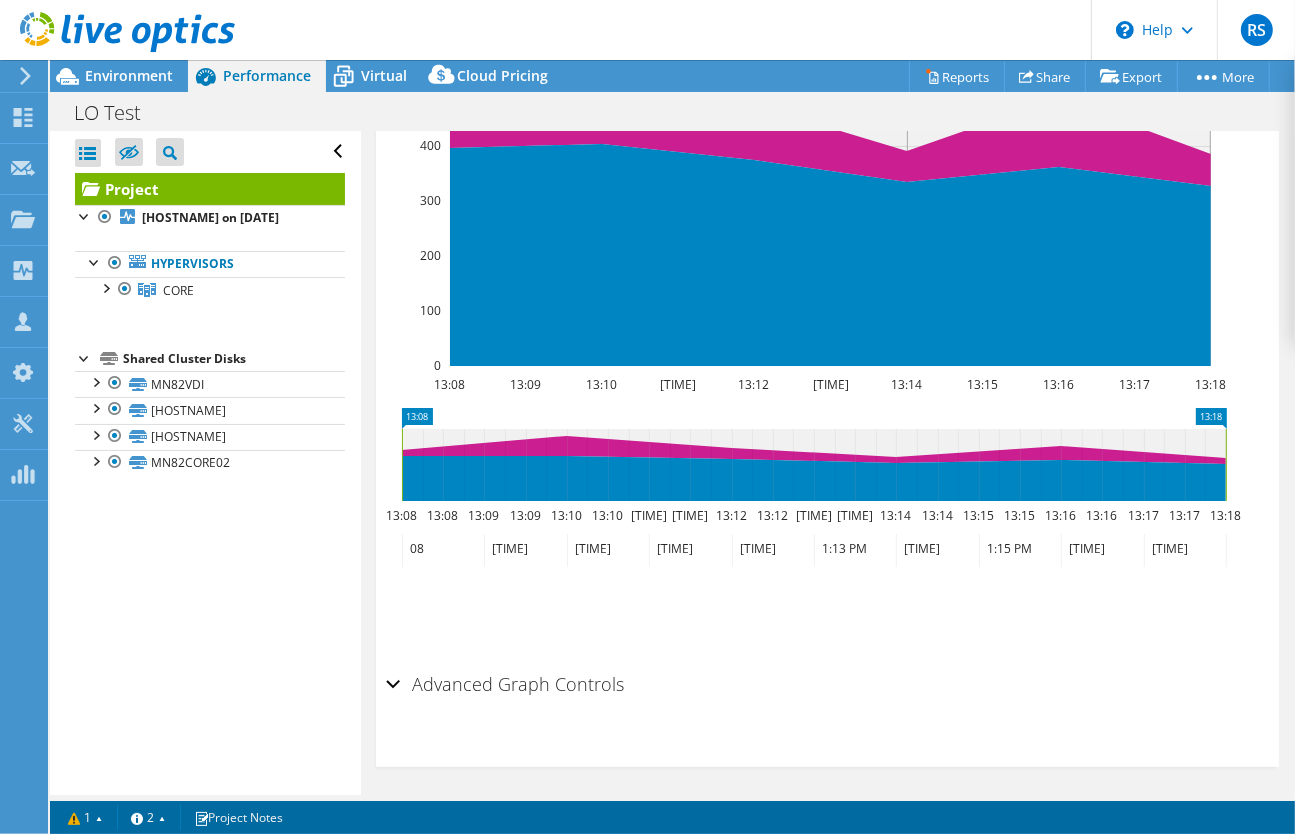 click on "Advanced Graph Controls" at bounding box center (827, 685) 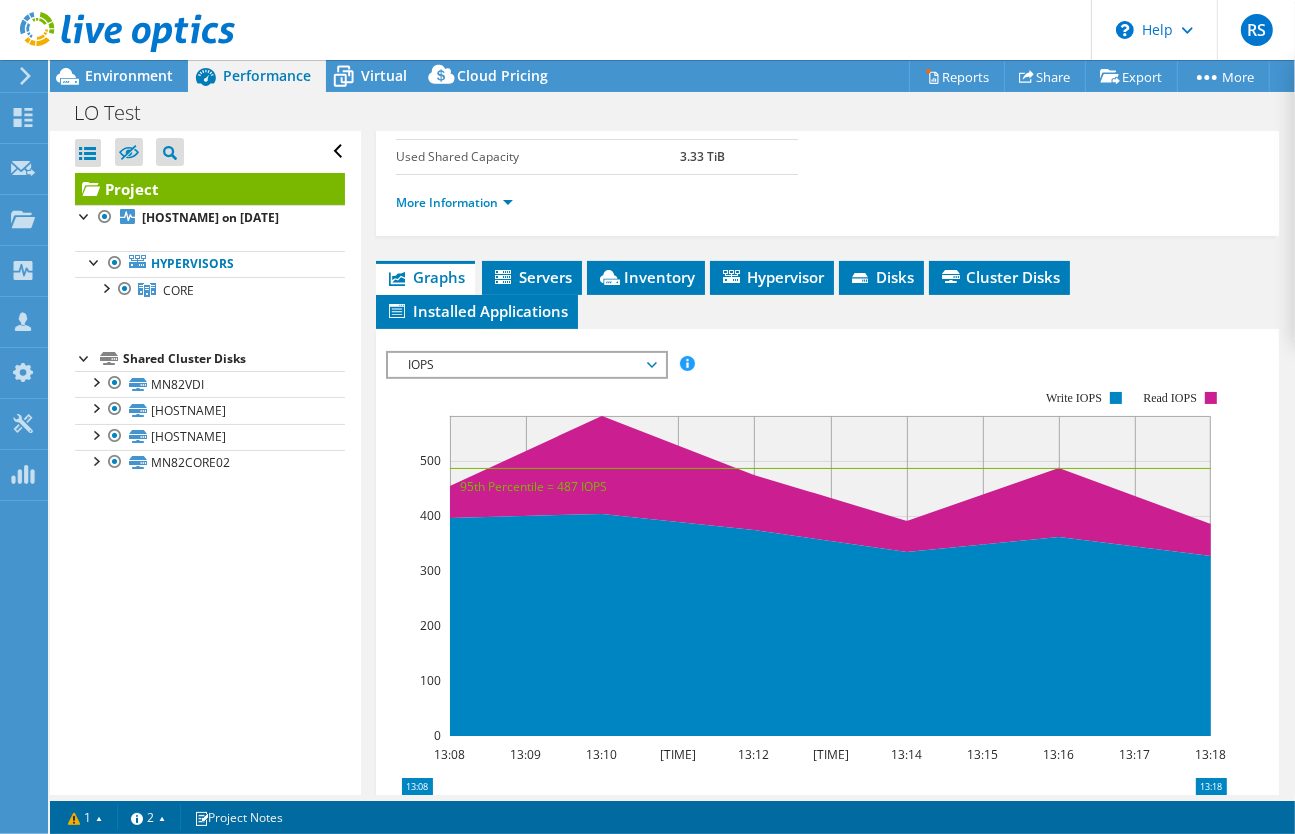 scroll, scrollTop: 291, scrollLeft: 0, axis: vertical 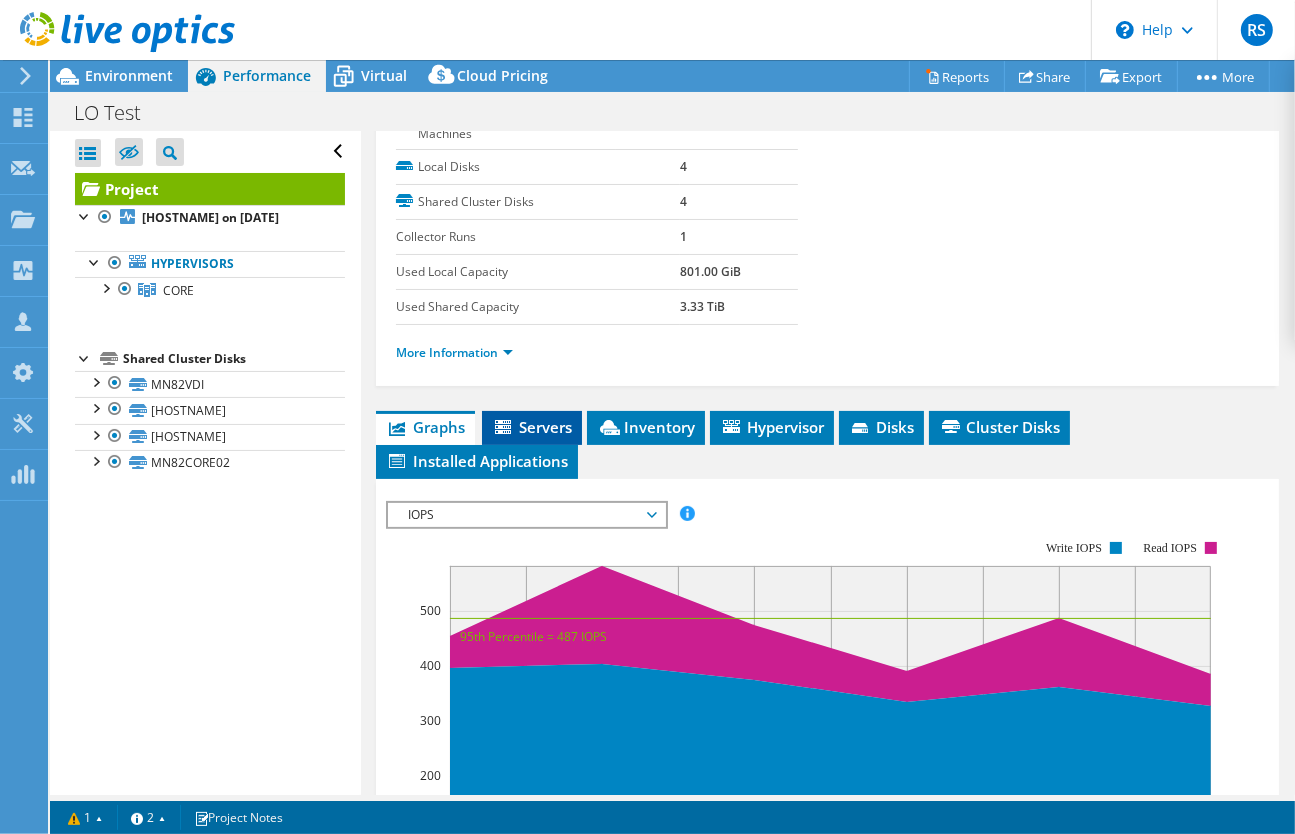 click on "Servers" at bounding box center [532, 427] 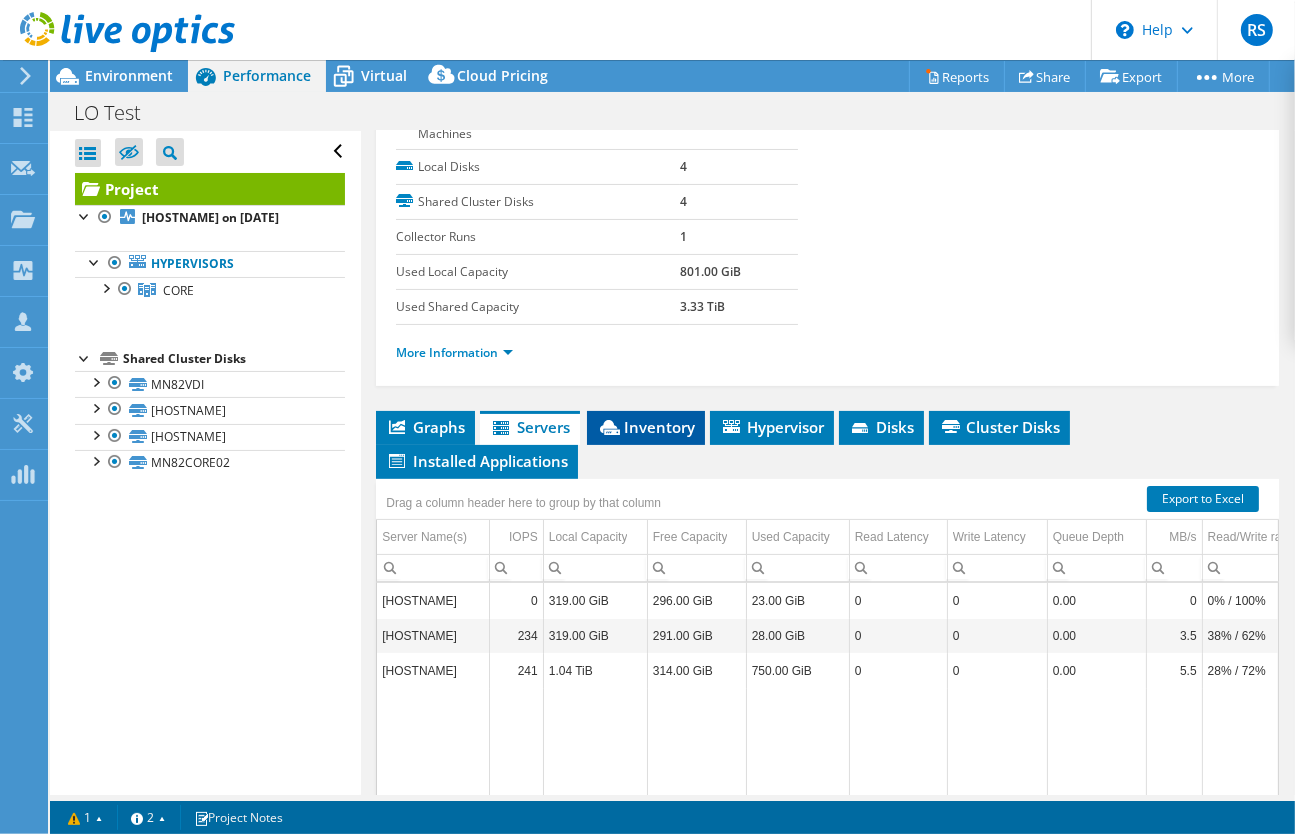 click on "Inventory" at bounding box center (646, 427) 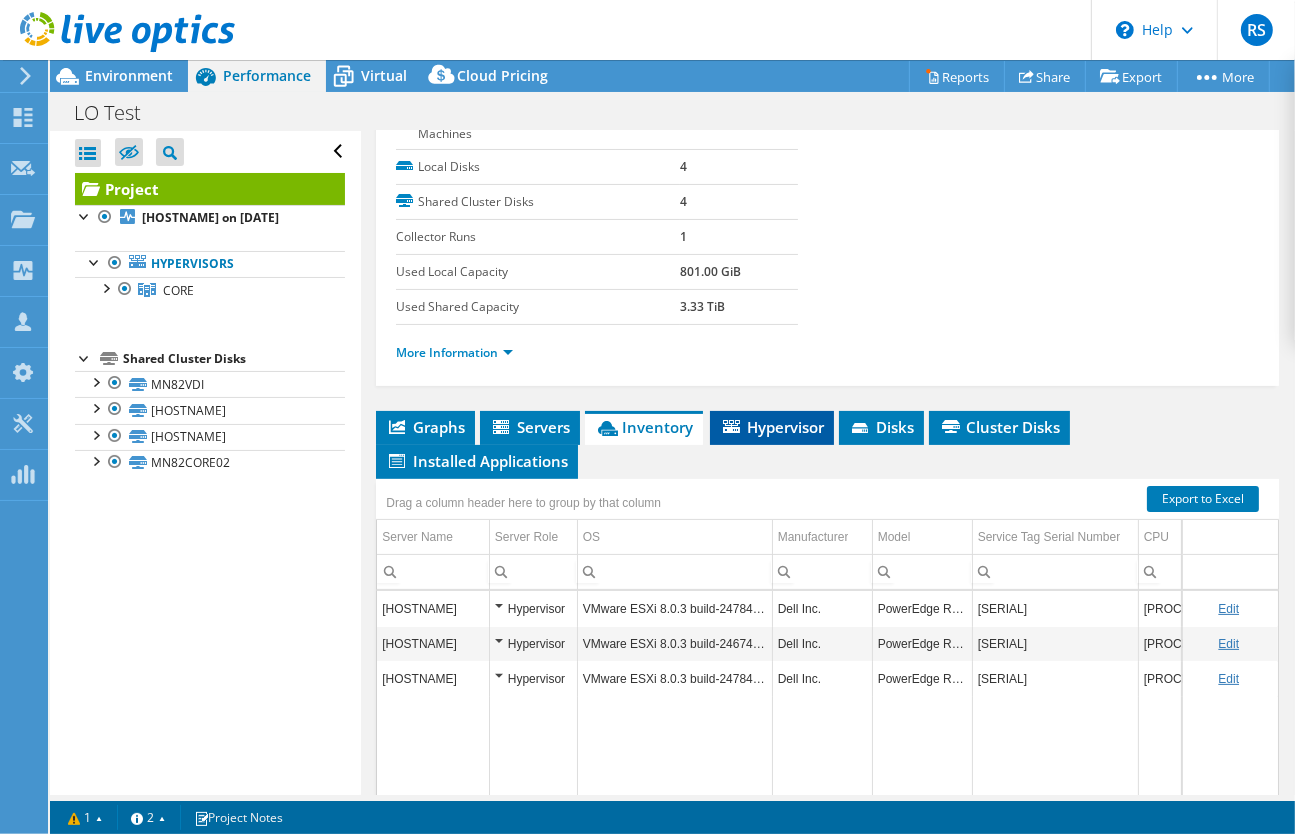 click on "Hypervisor" at bounding box center [772, 427] 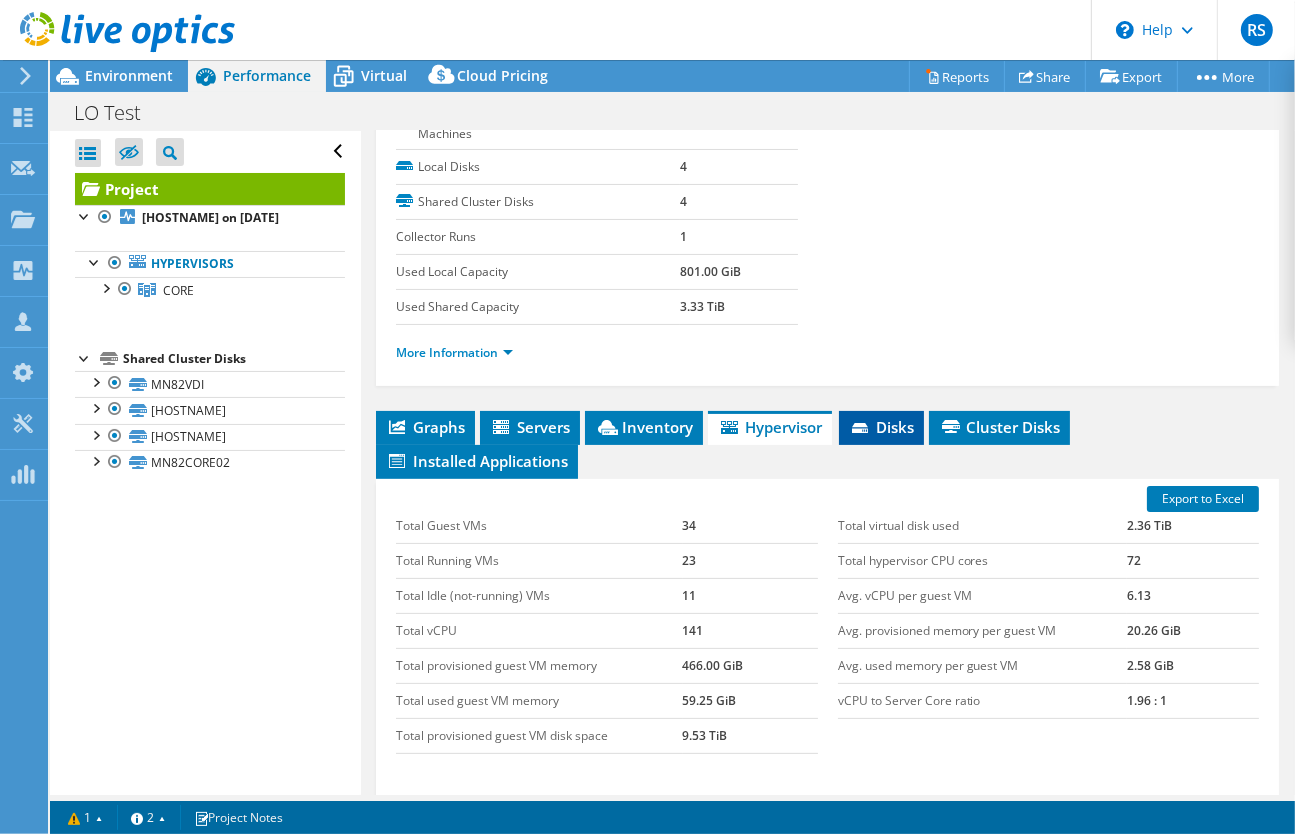 click on "Disks" at bounding box center (881, 427) 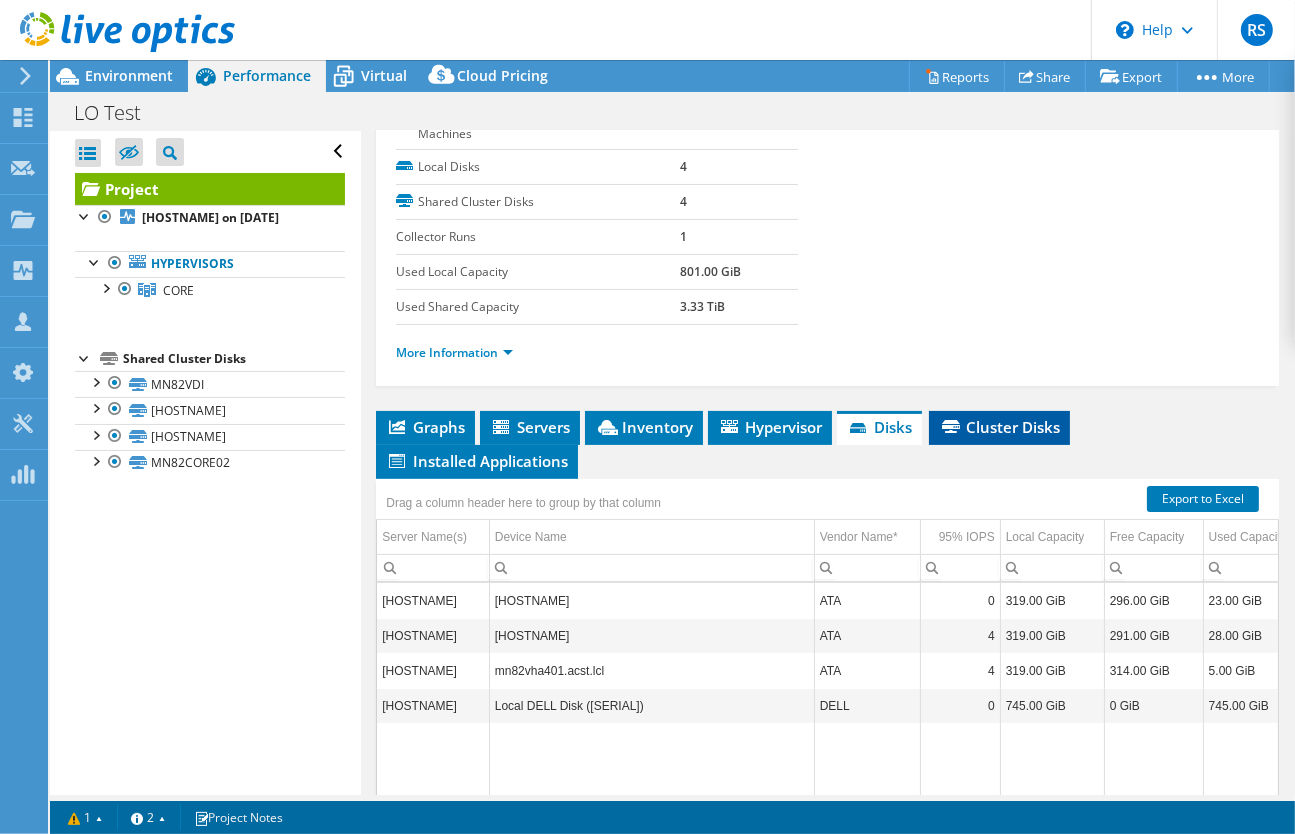 click on "Cluster Disks" at bounding box center [999, 427] 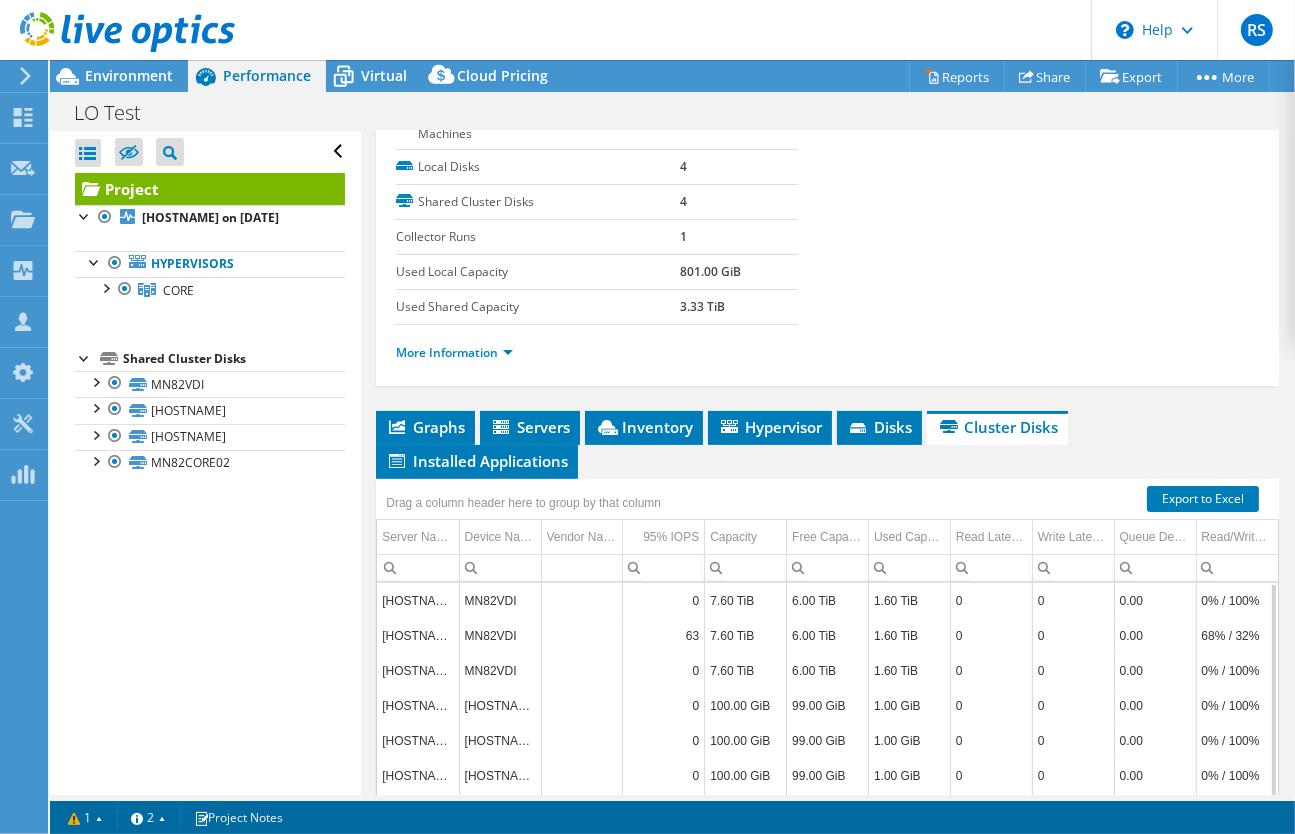 scroll, scrollTop: 96, scrollLeft: 0, axis: vertical 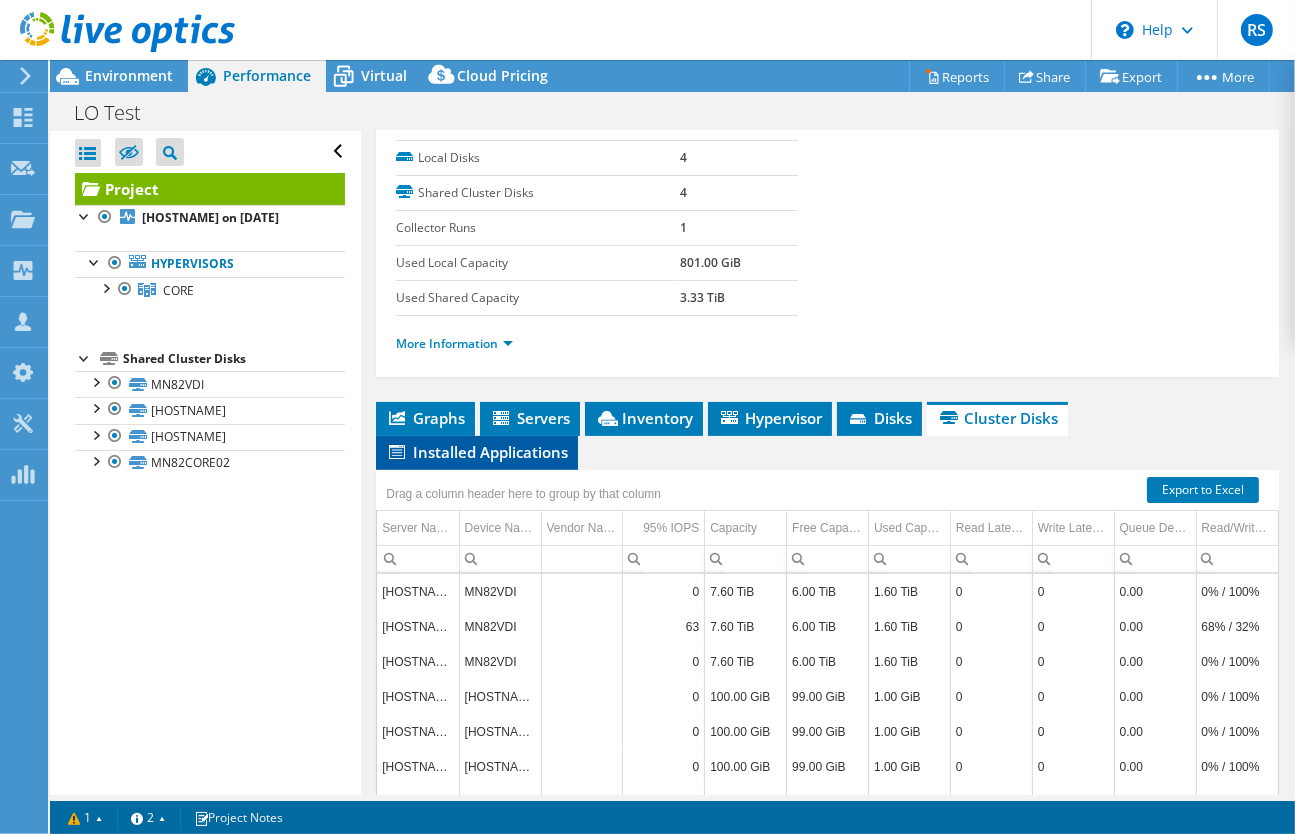 click on "Installed Applications" at bounding box center [477, 452] 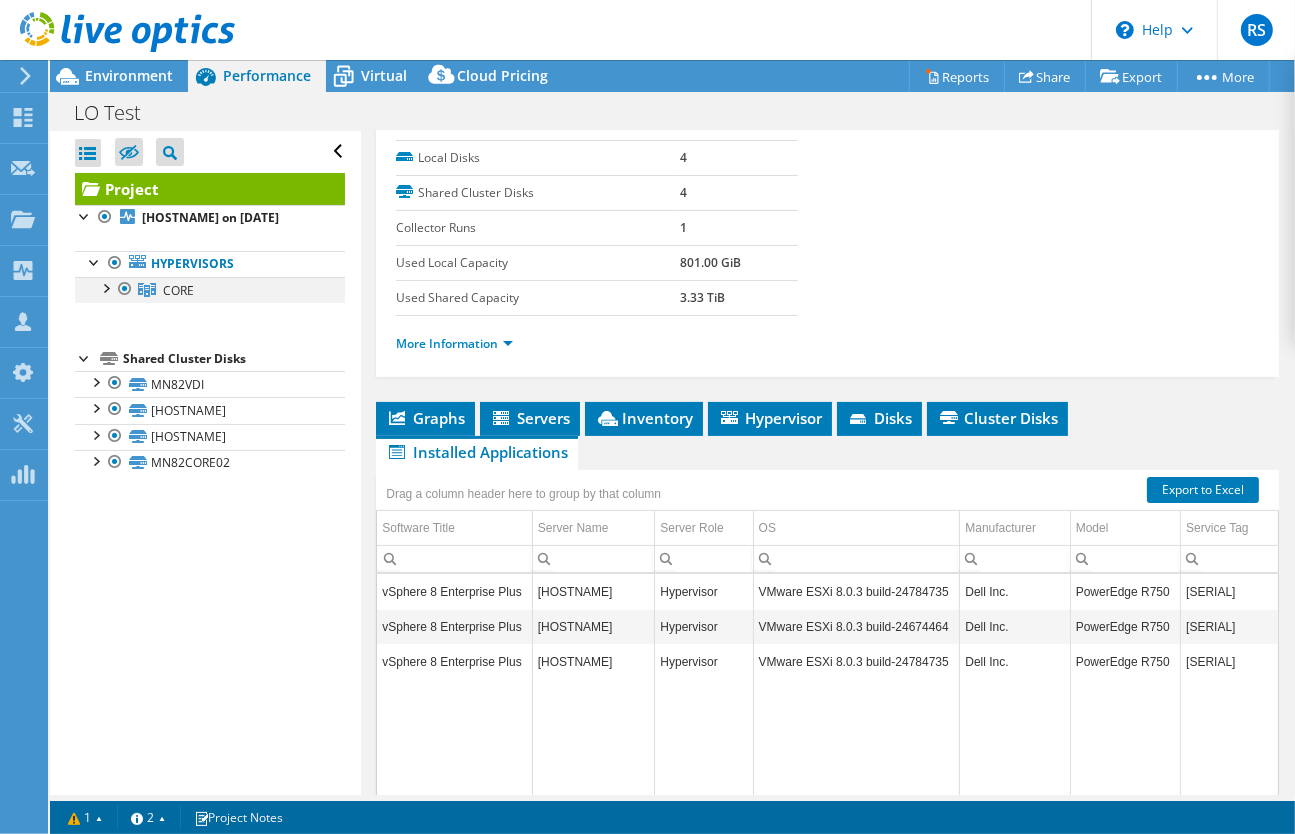 click at bounding box center (105, 287) 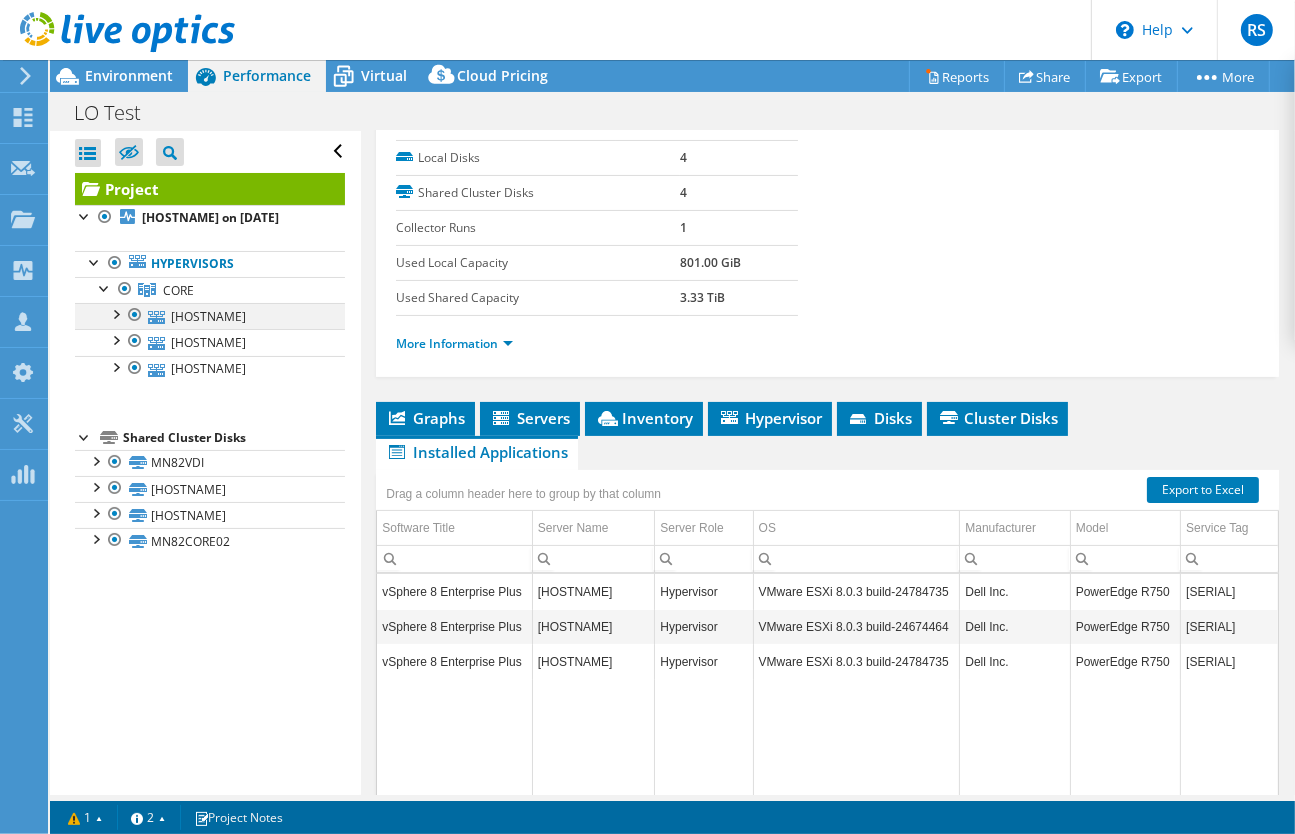click at bounding box center (115, 313) 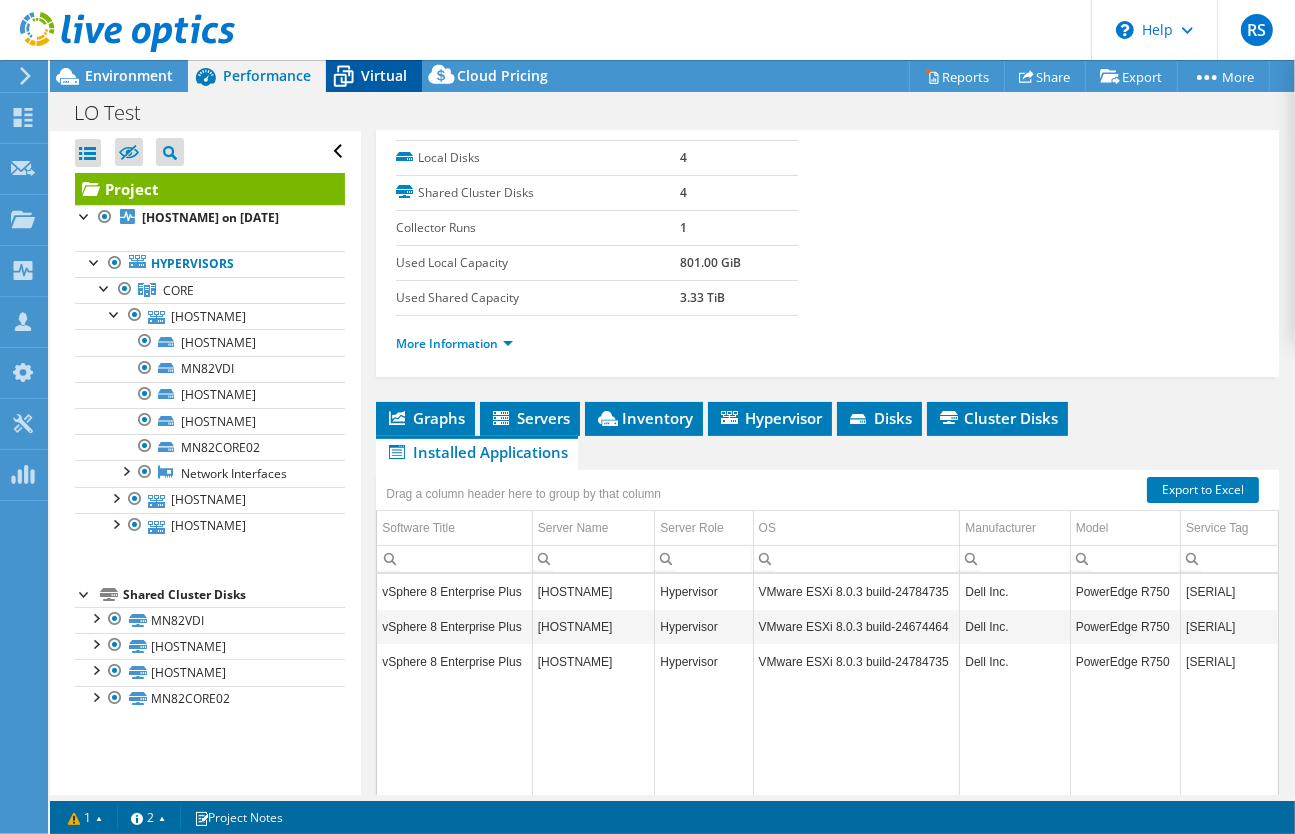 click on "Virtual" at bounding box center [384, 75] 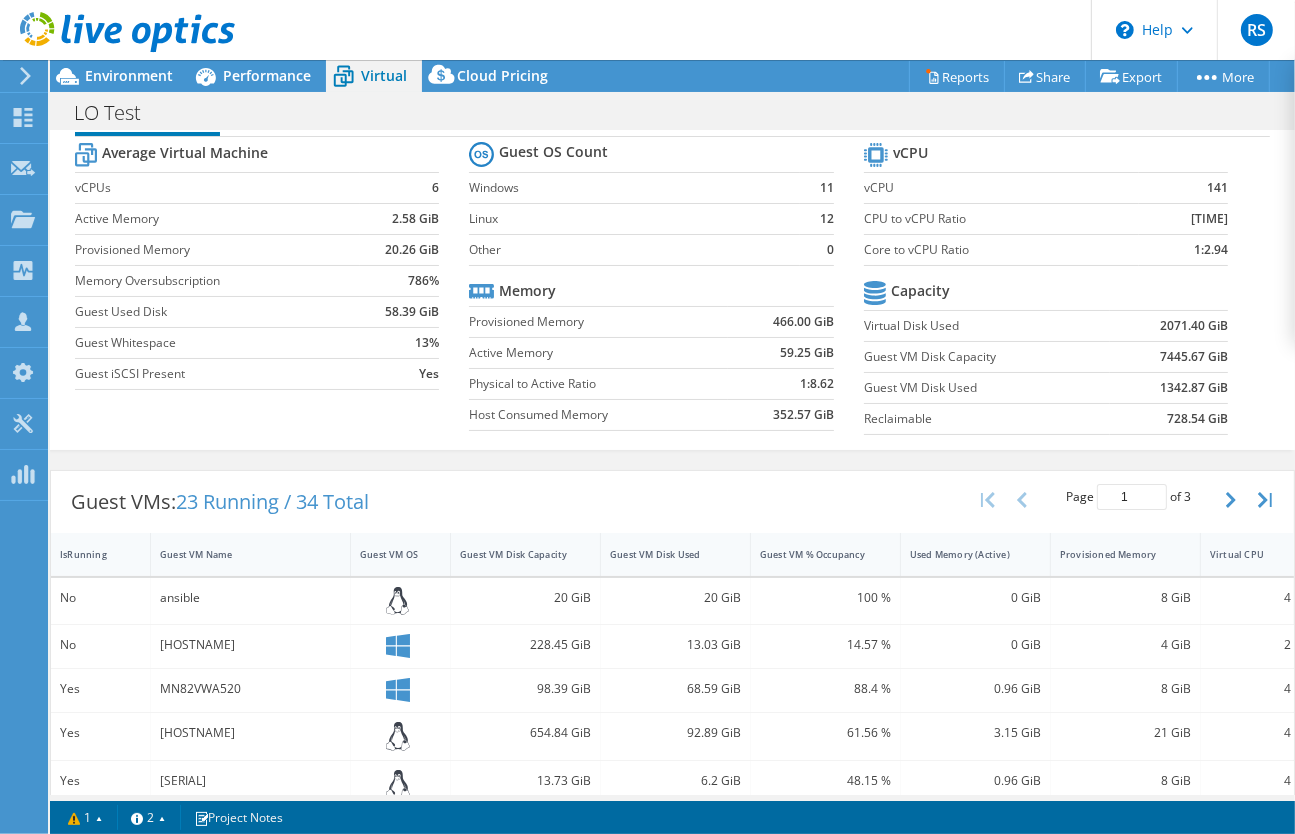 scroll, scrollTop: 0, scrollLeft: 0, axis: both 